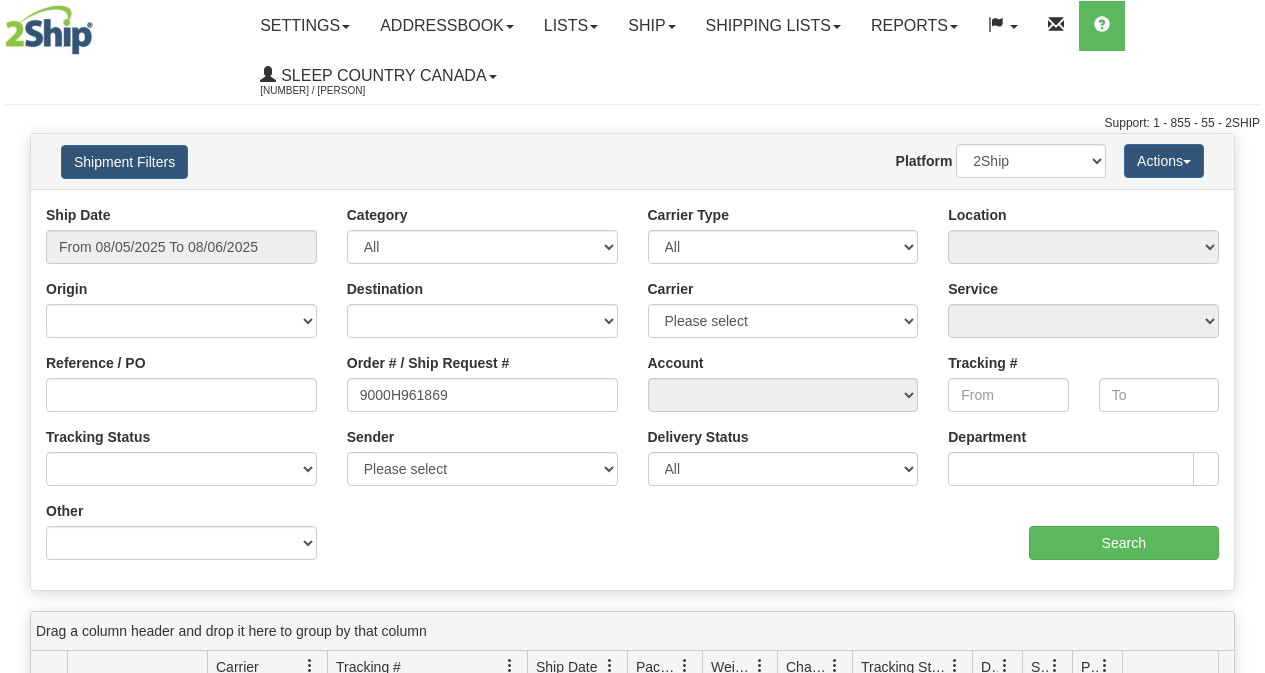 scroll, scrollTop: 0, scrollLeft: 0, axis: both 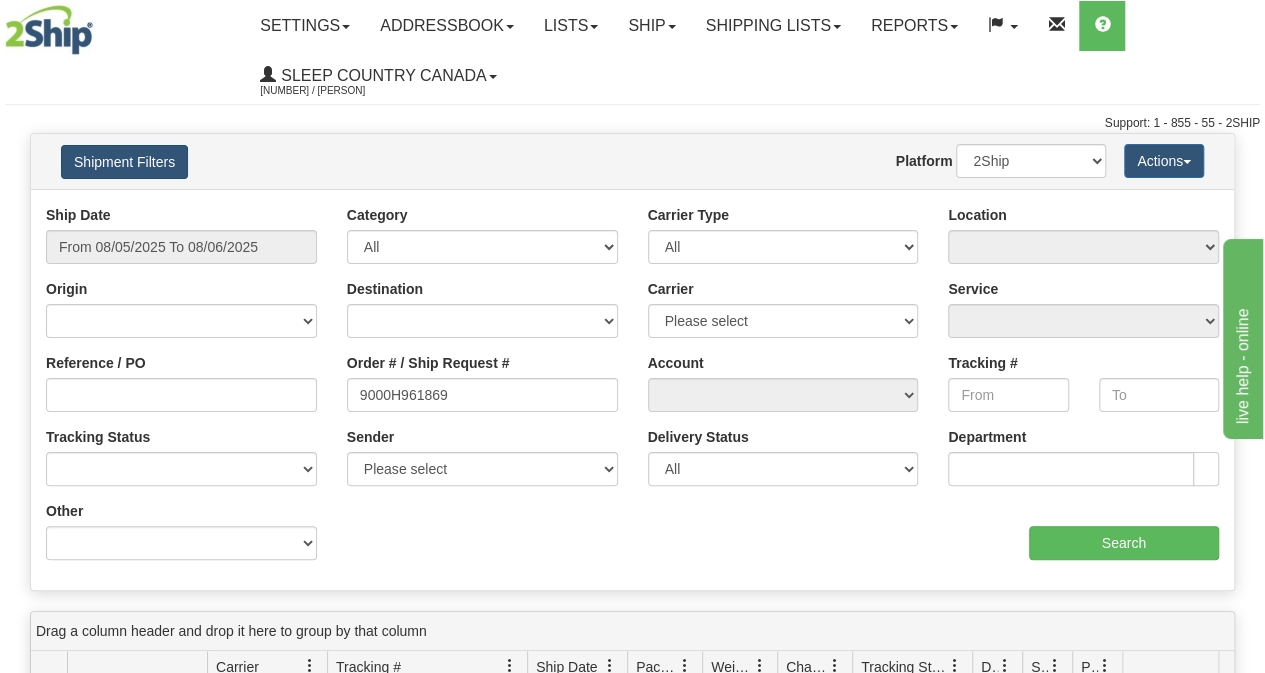type on "9000H961869" 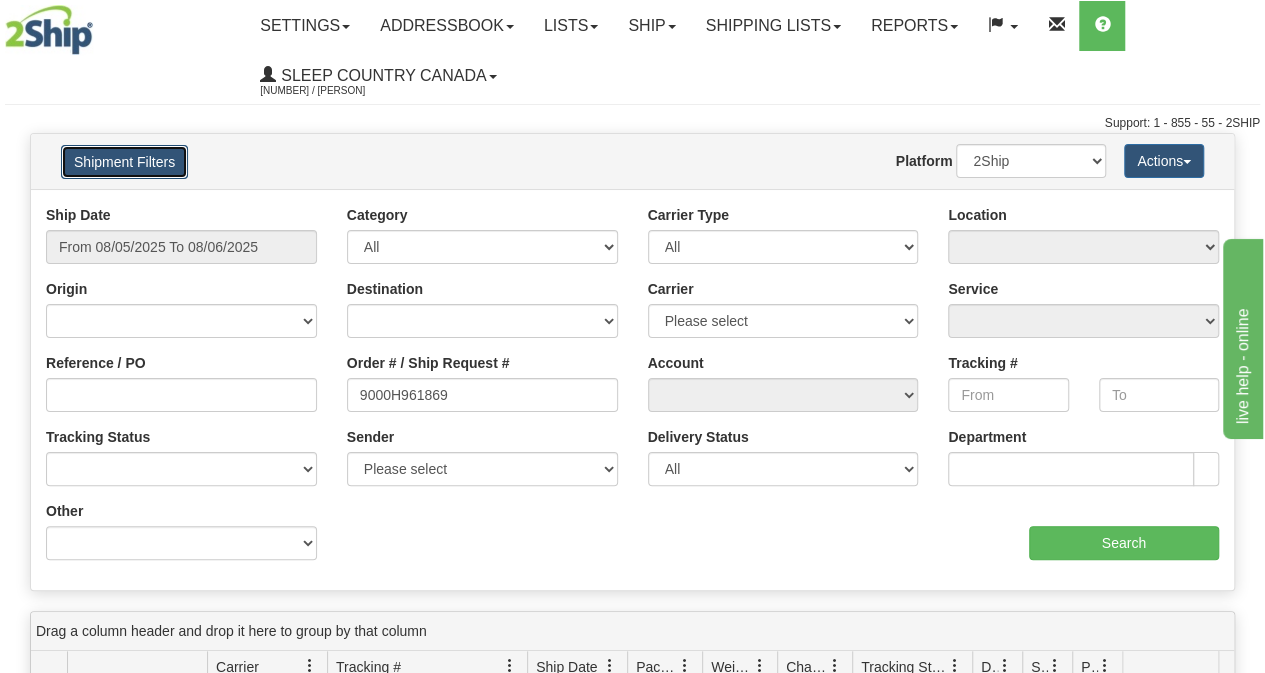 click on "Shipment Filters" at bounding box center [124, 162] 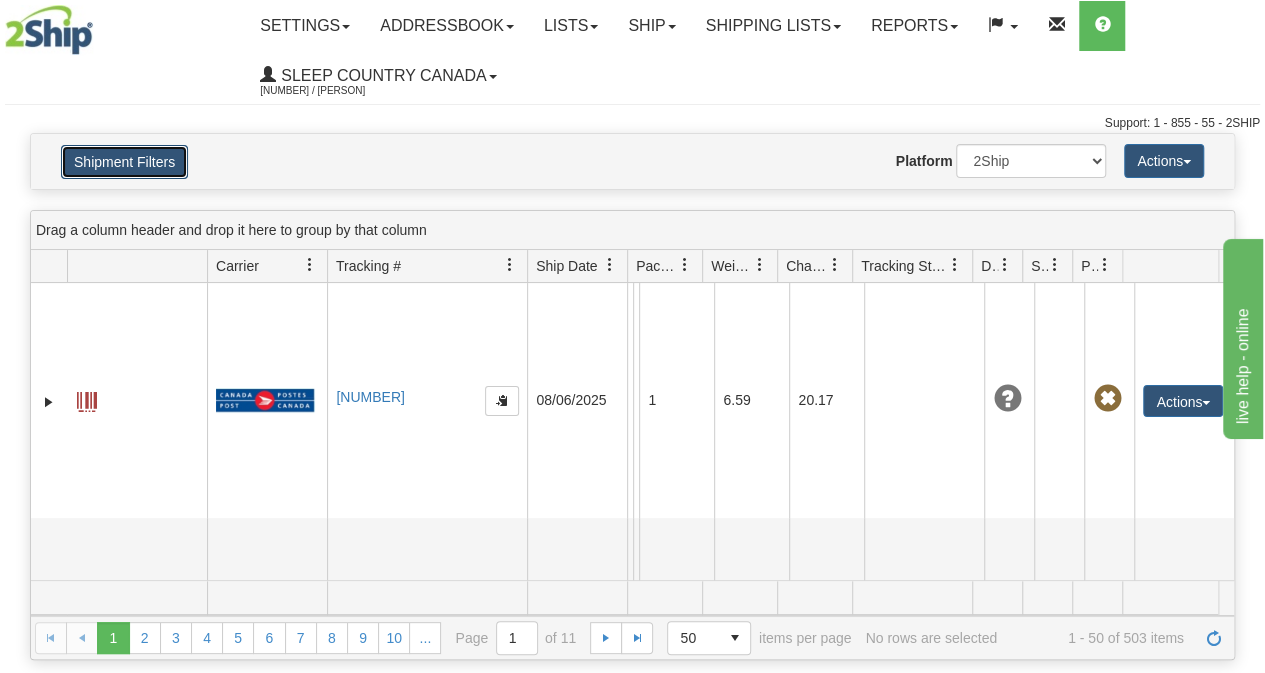 click on "Shipment Filters" at bounding box center [124, 162] 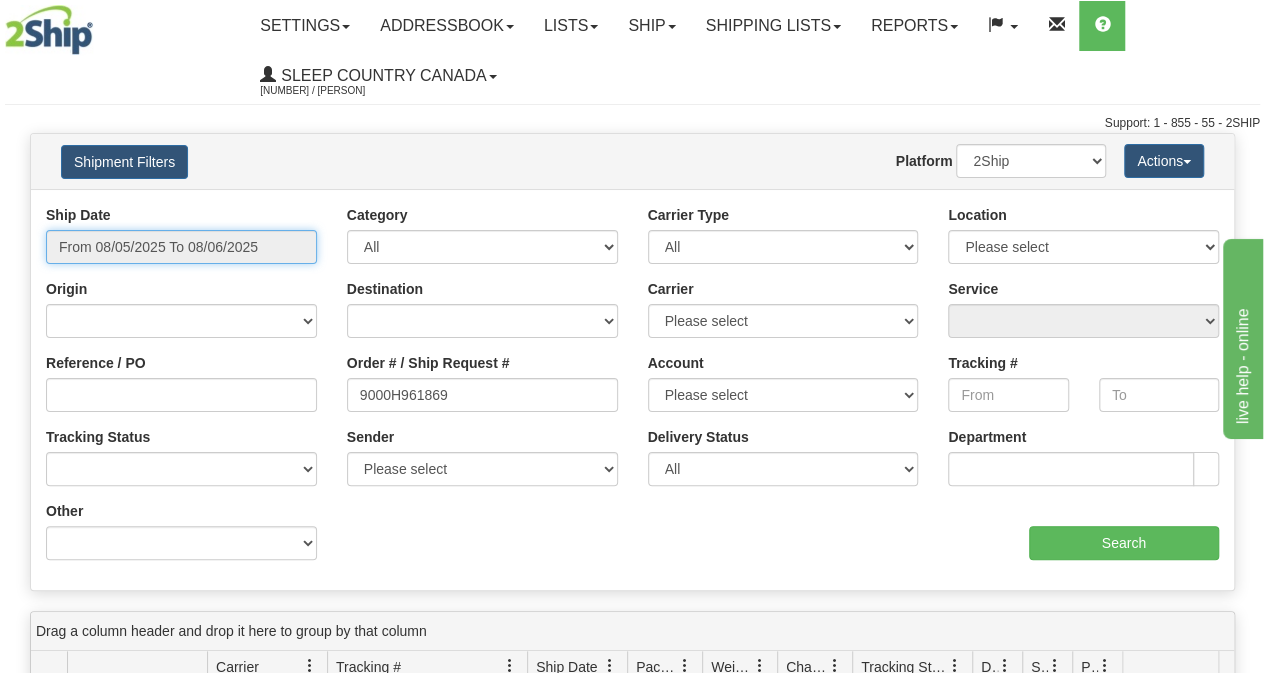 click on "From 08/05/2025 To 08/06/2025" at bounding box center (181, 247) 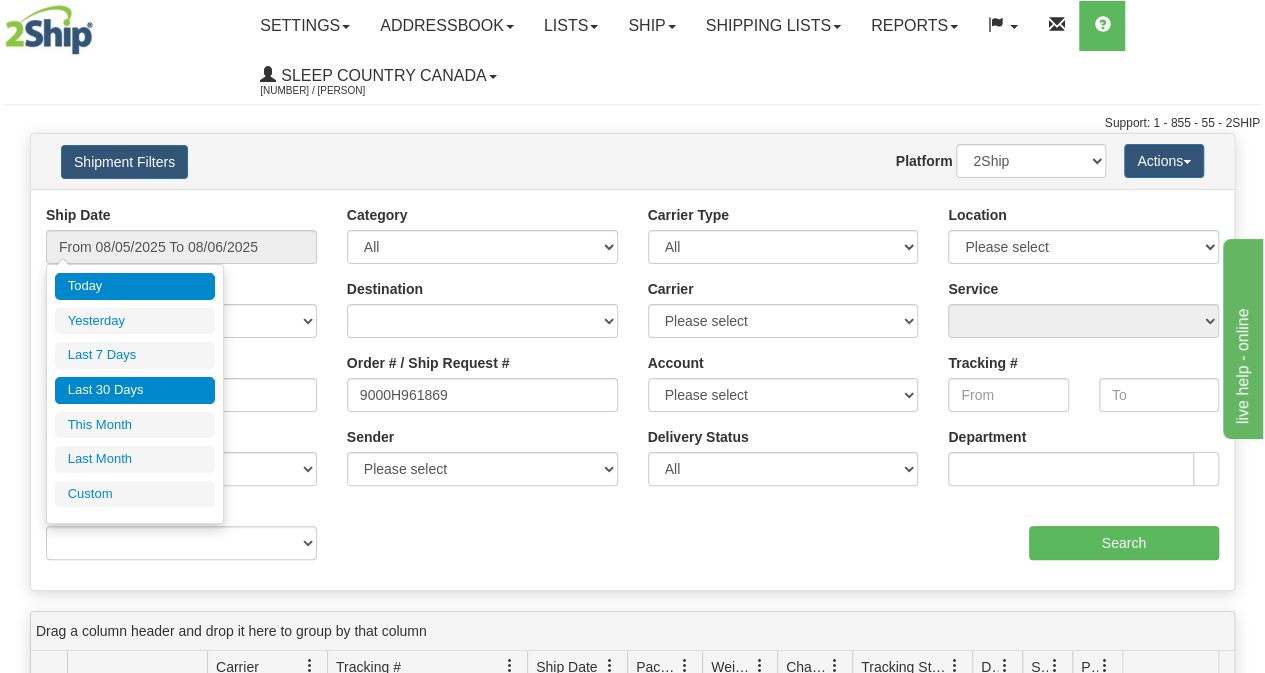 click on "Last 30 Days" at bounding box center [135, 390] 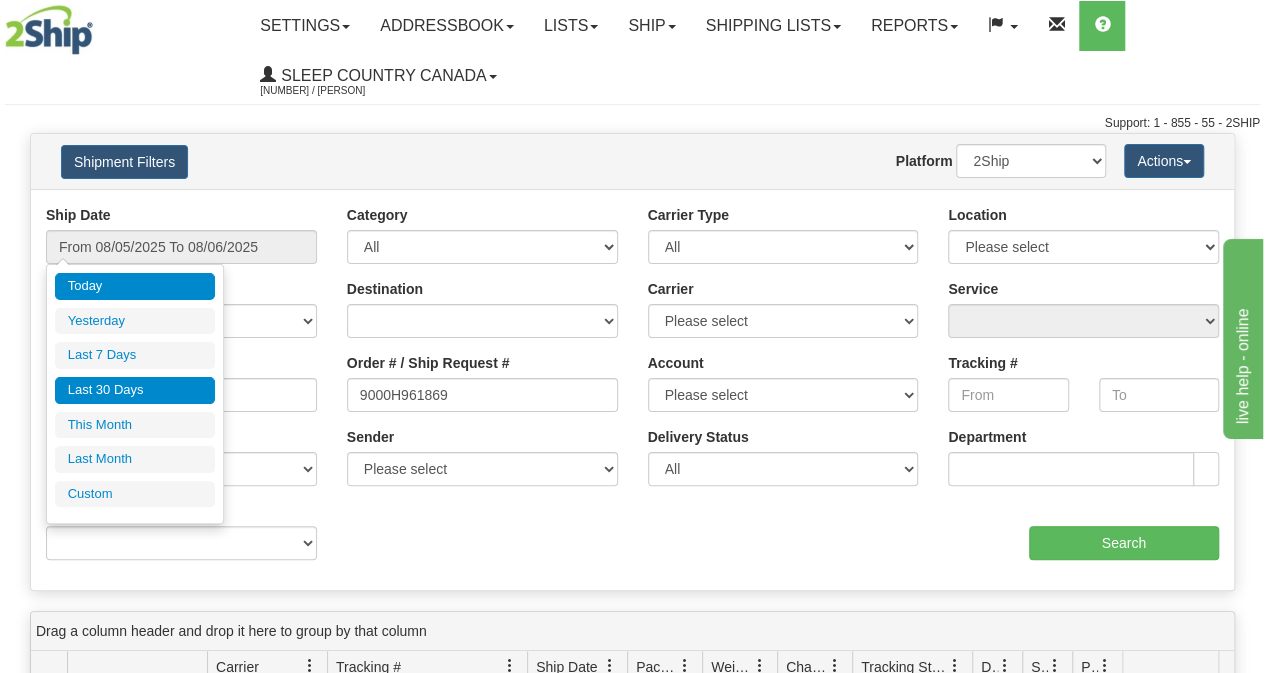 type on "From 07/08/2025 To 08/06/2025" 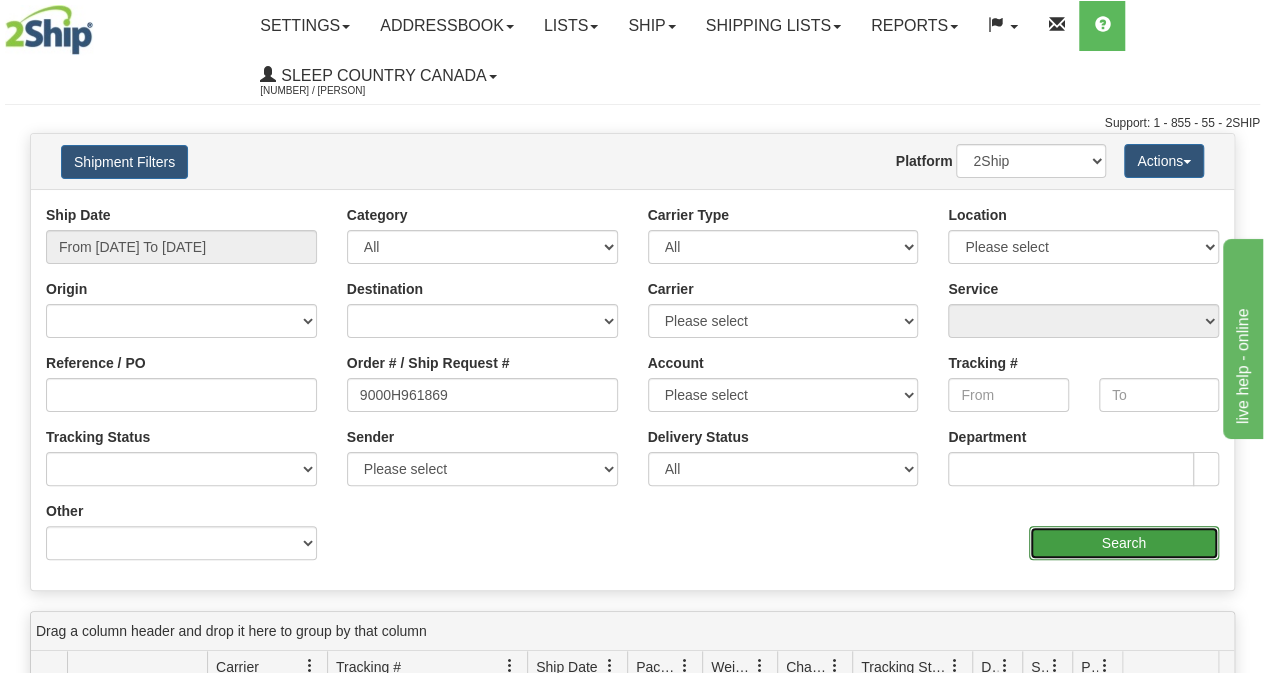 click on "Search" at bounding box center [1124, 543] 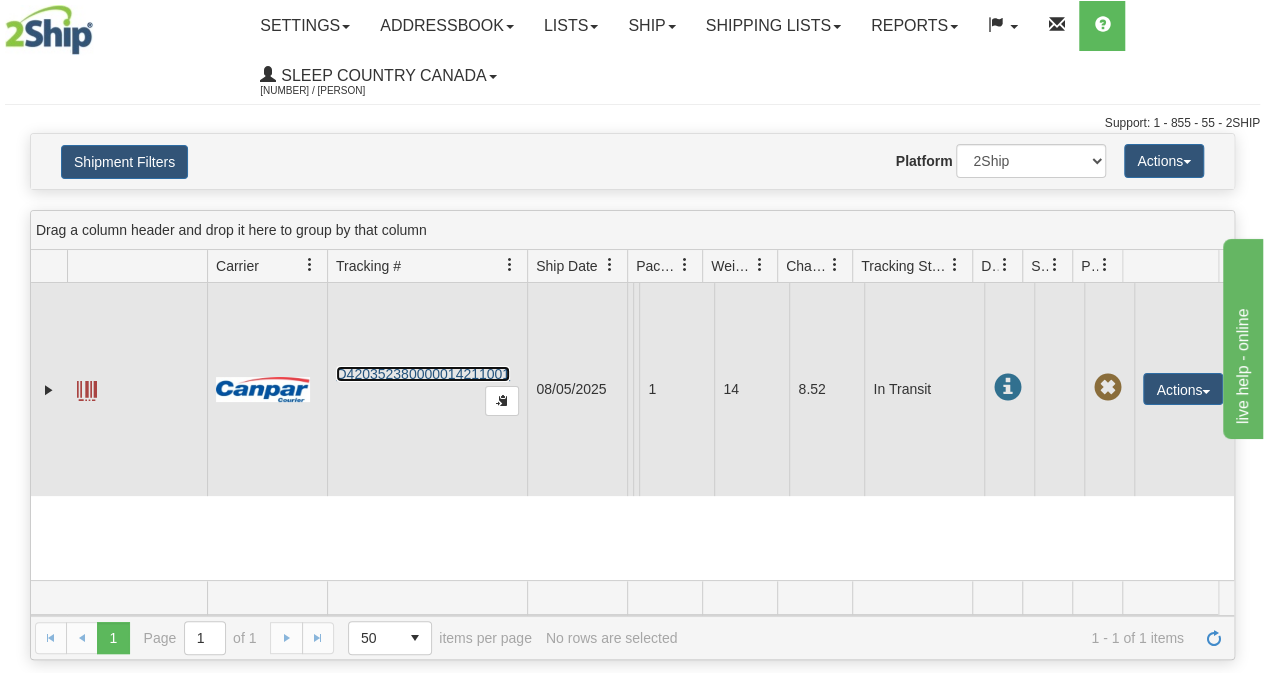 click on "D420352380000014211001" at bounding box center [423, 374] 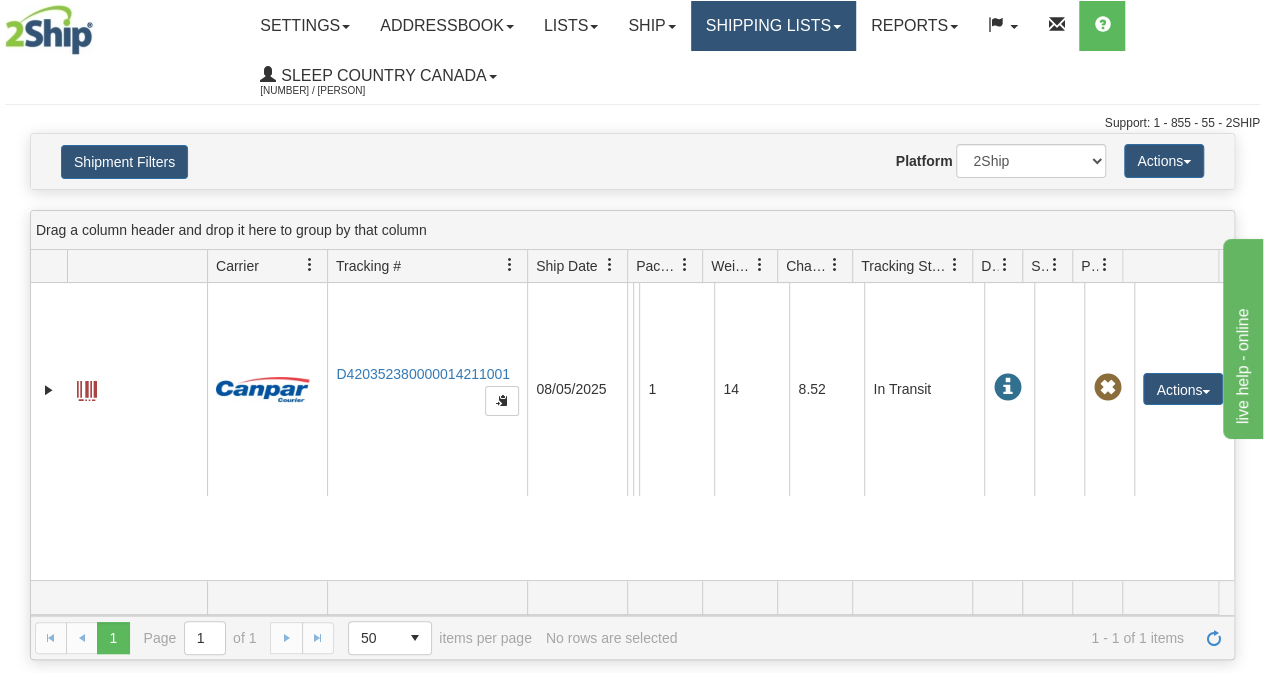 click on "Shipping lists" at bounding box center (773, 26) 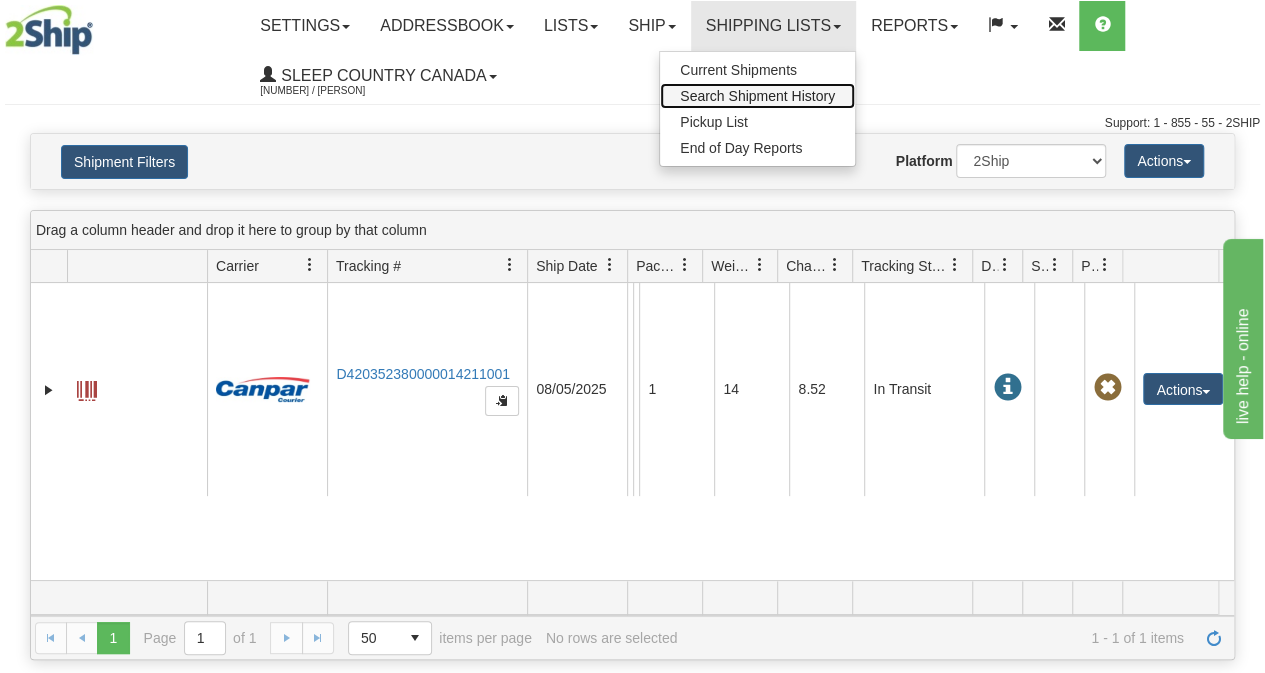 click on "Search Shipment History" at bounding box center [757, 96] 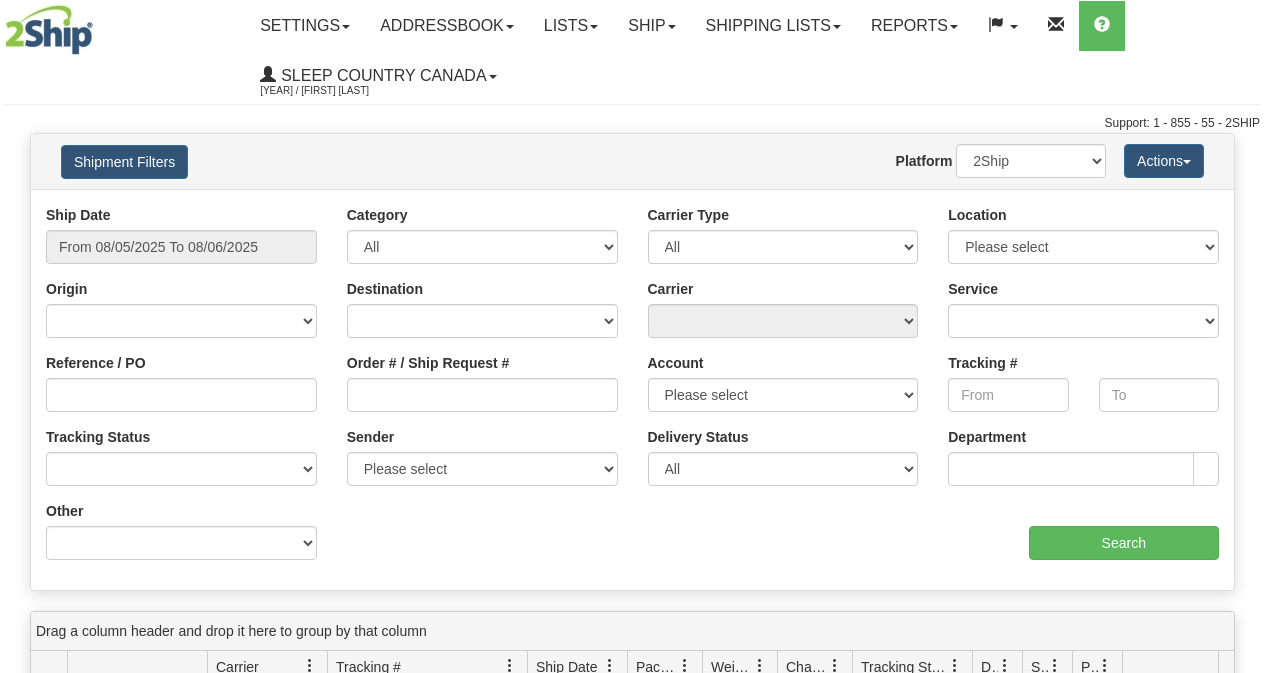 scroll, scrollTop: 0, scrollLeft: 0, axis: both 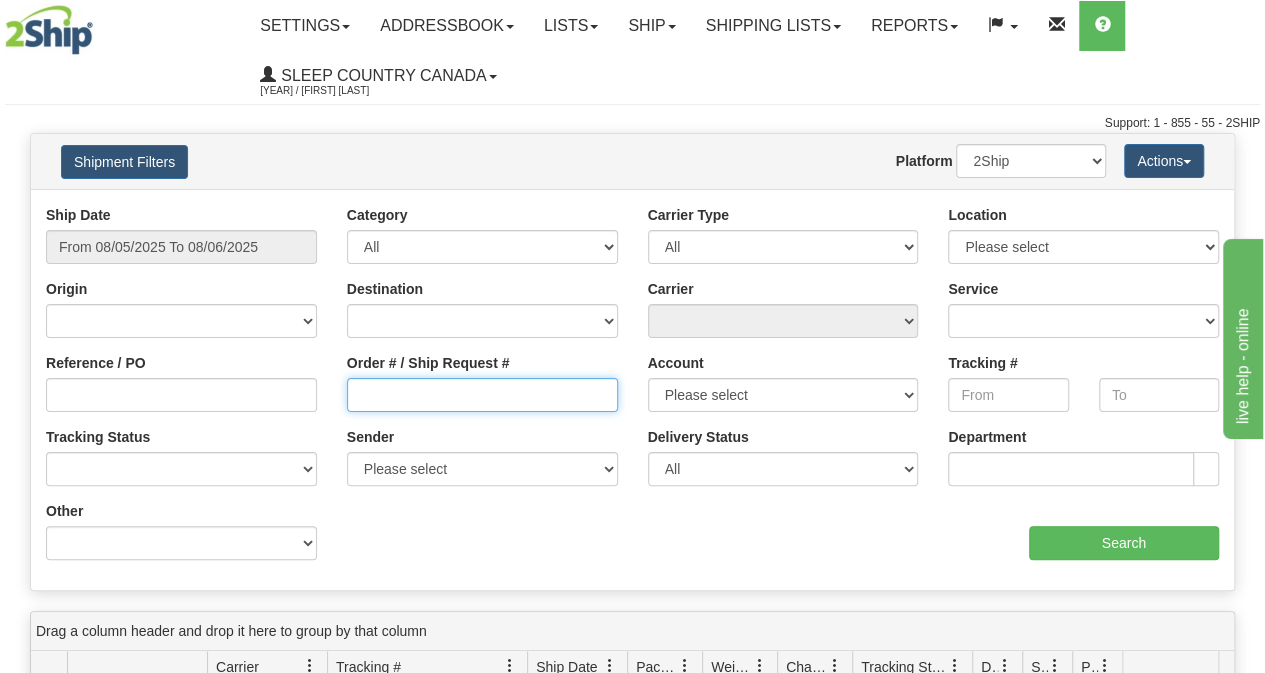 click on "Order # / Ship Request #" at bounding box center (482, 395) 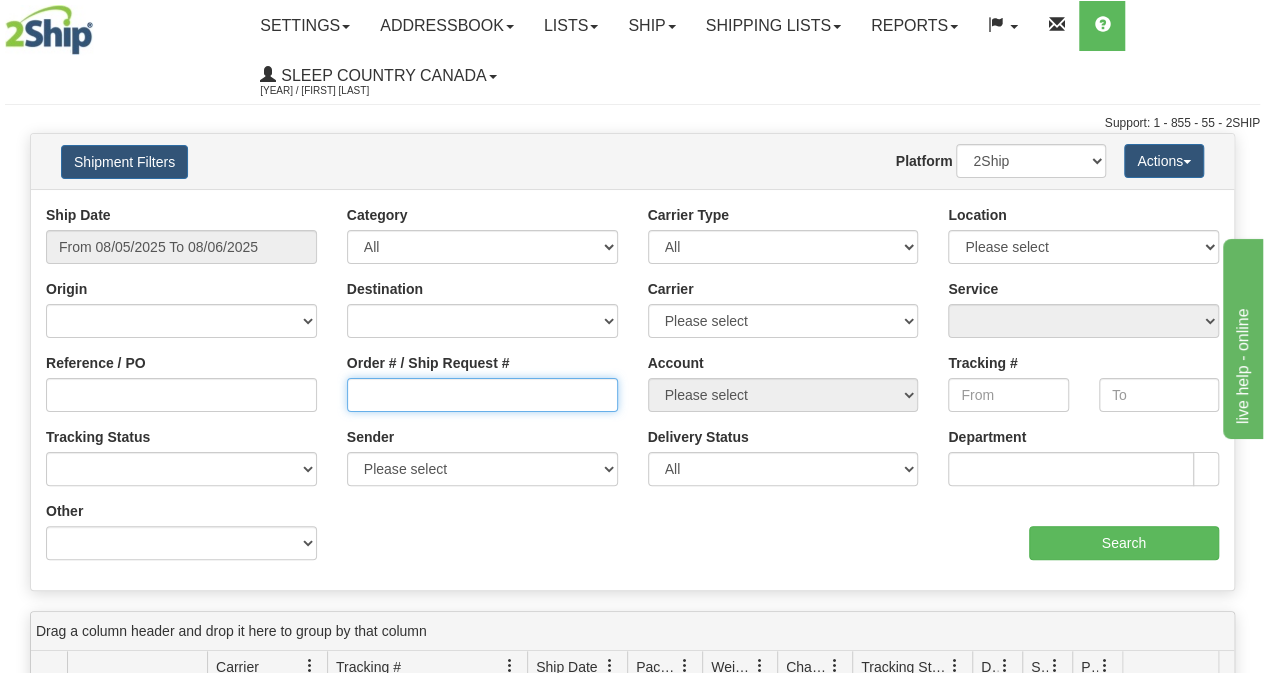 paste on "9000H961869" 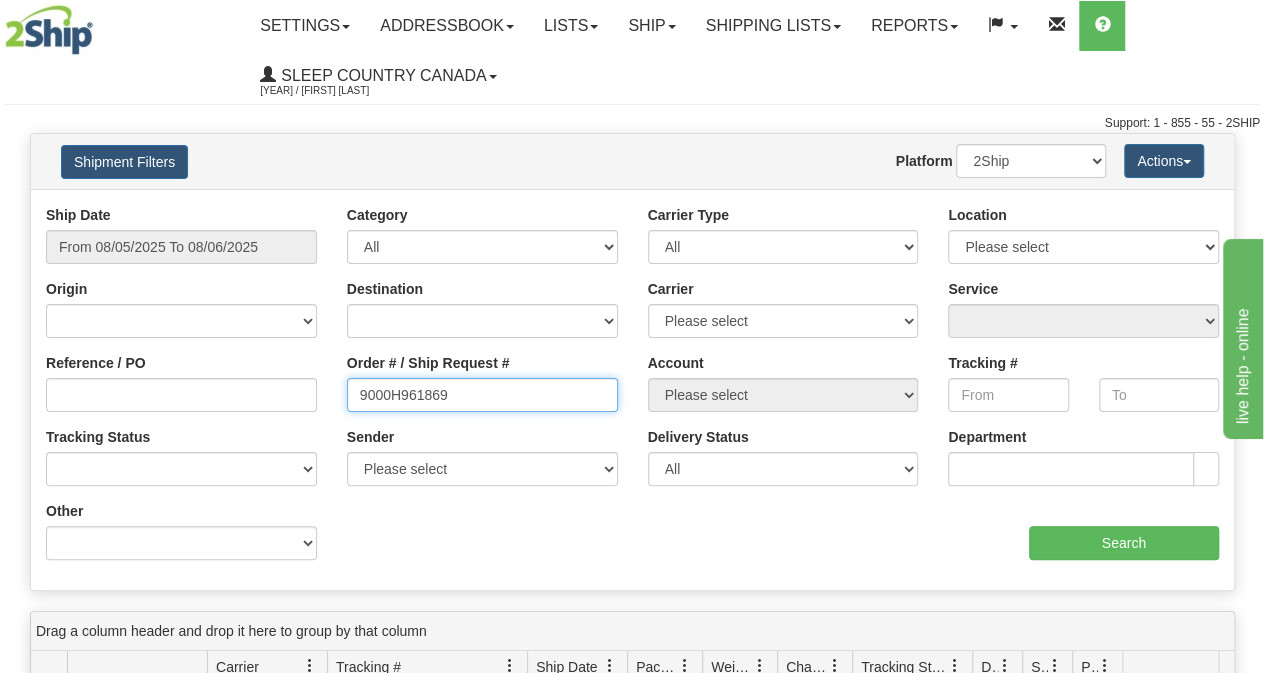 type on "9000H961869" 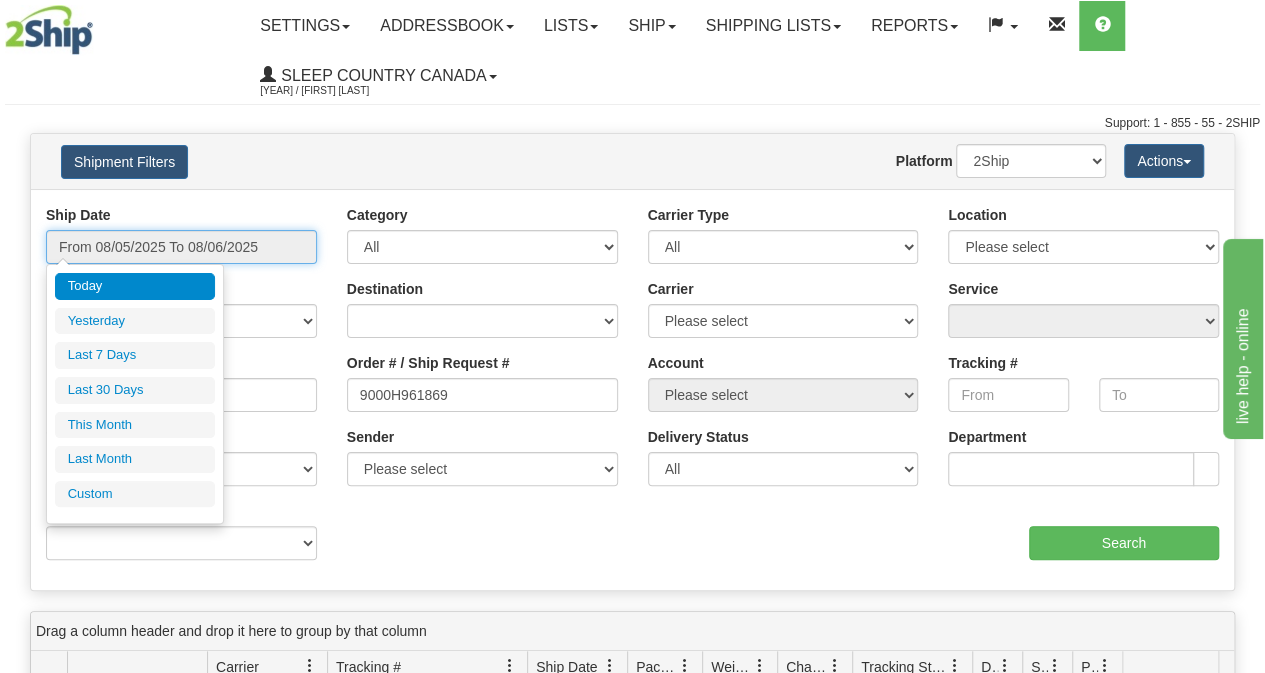 click on "From 08/05/2025 To 08/06/2025" at bounding box center (181, 247) 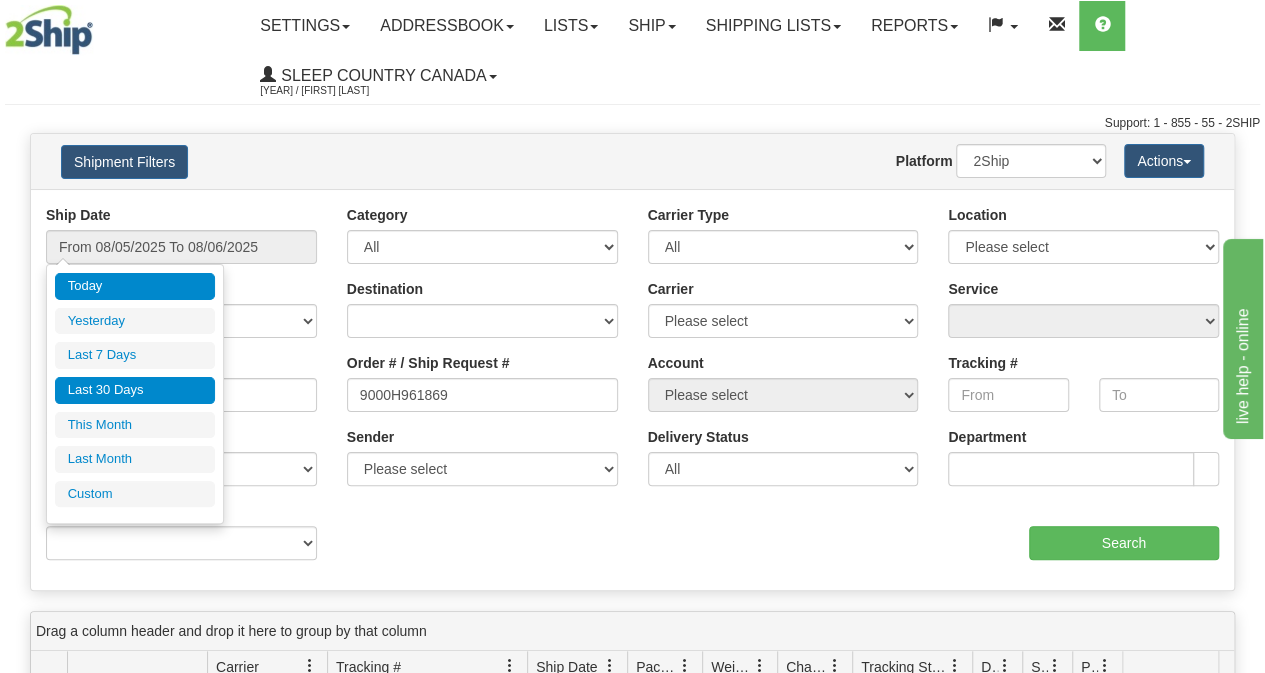 click on "Last 30 Days" at bounding box center [135, 390] 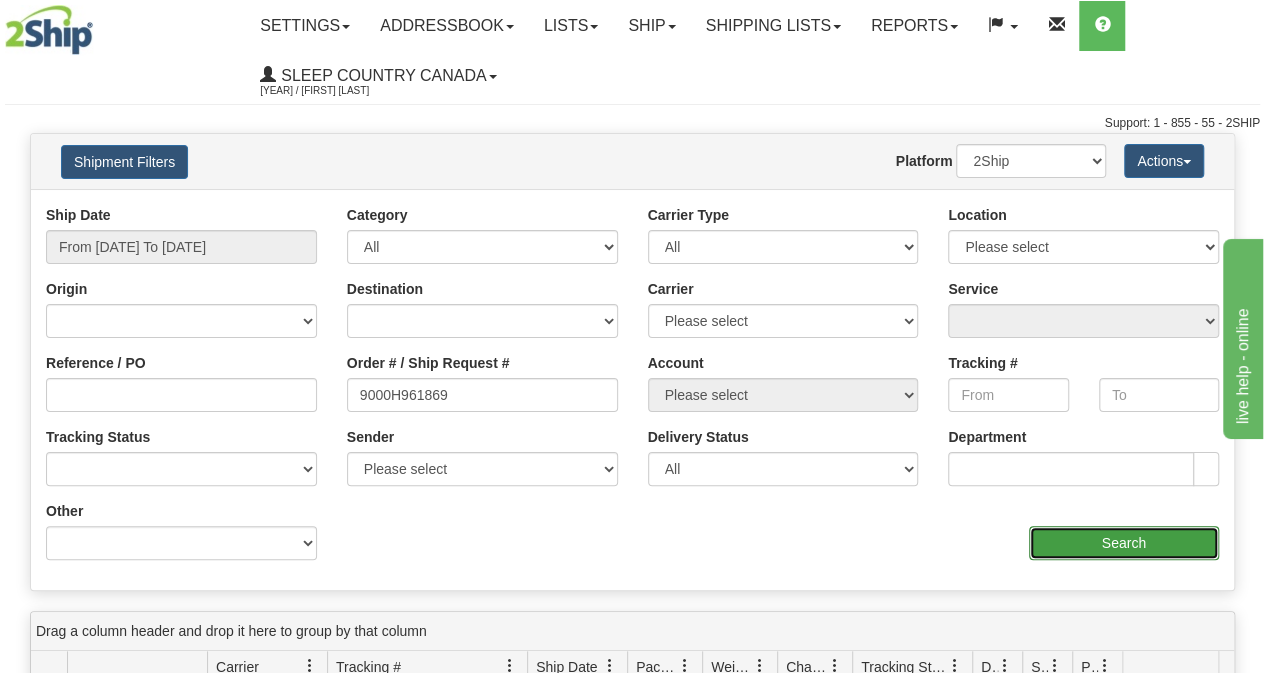 click on "Search" at bounding box center (1124, 543) 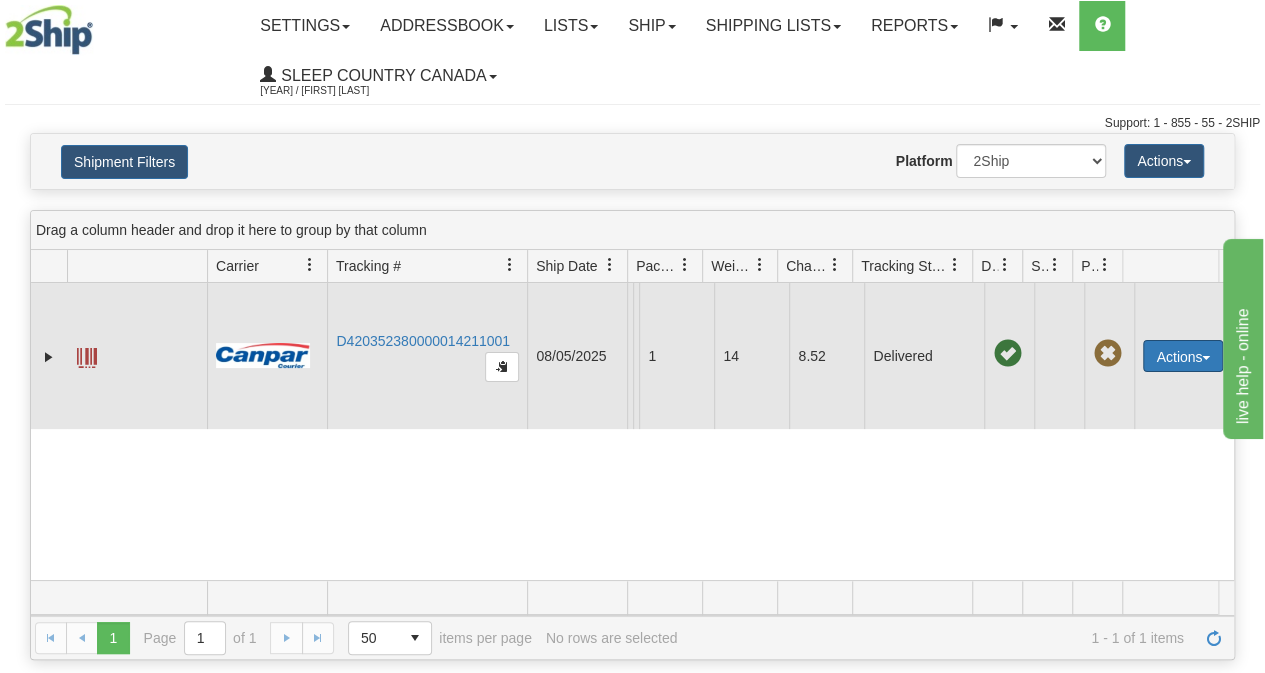 click on "Actions" at bounding box center [1183, 356] 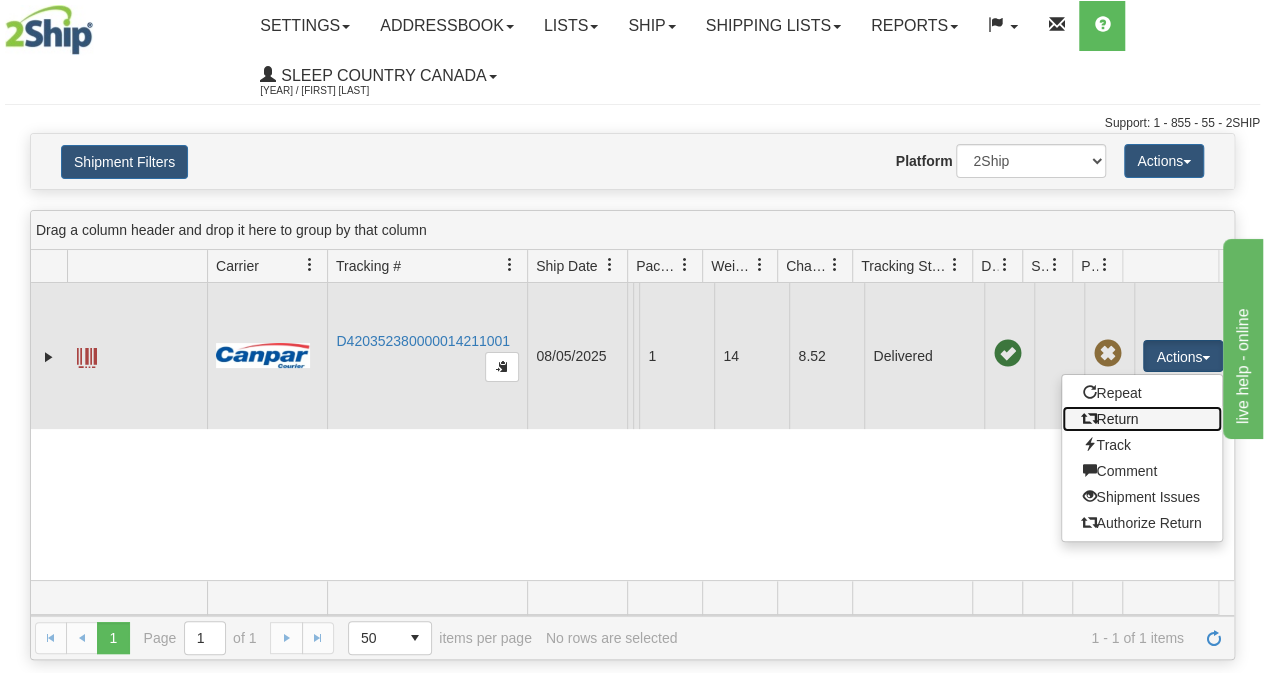 click on "Return" at bounding box center (1142, 419) 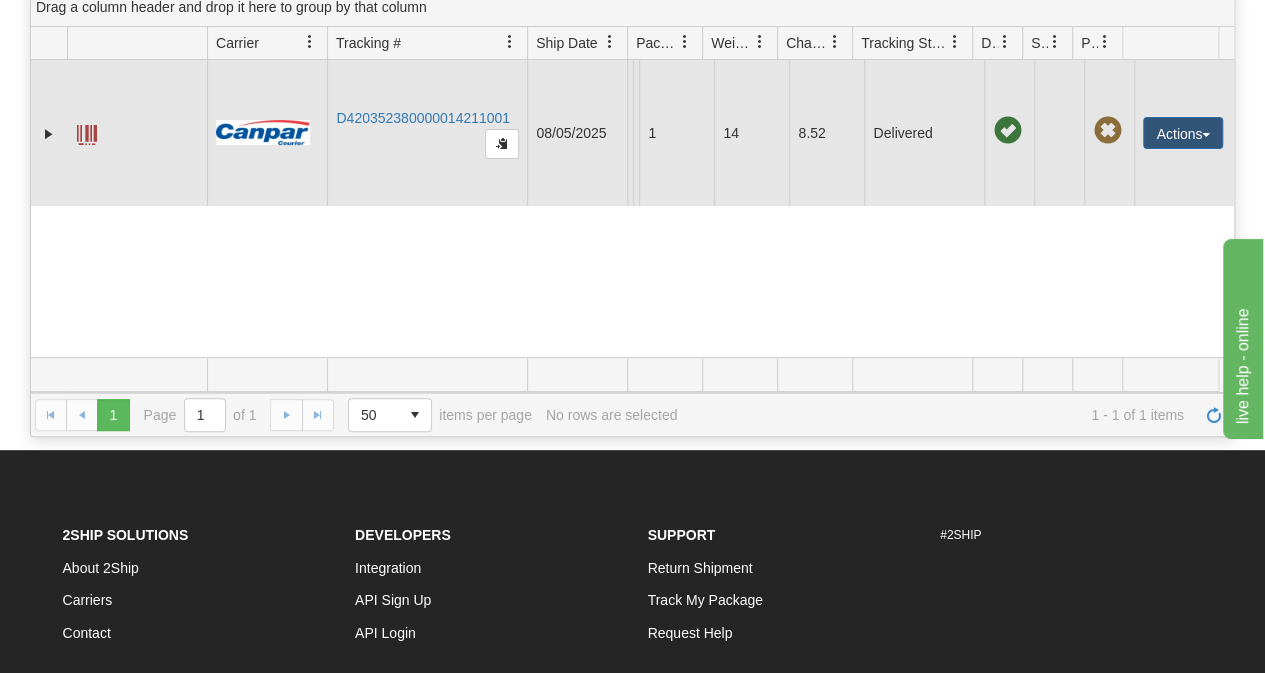 scroll, scrollTop: 400, scrollLeft: 0, axis: vertical 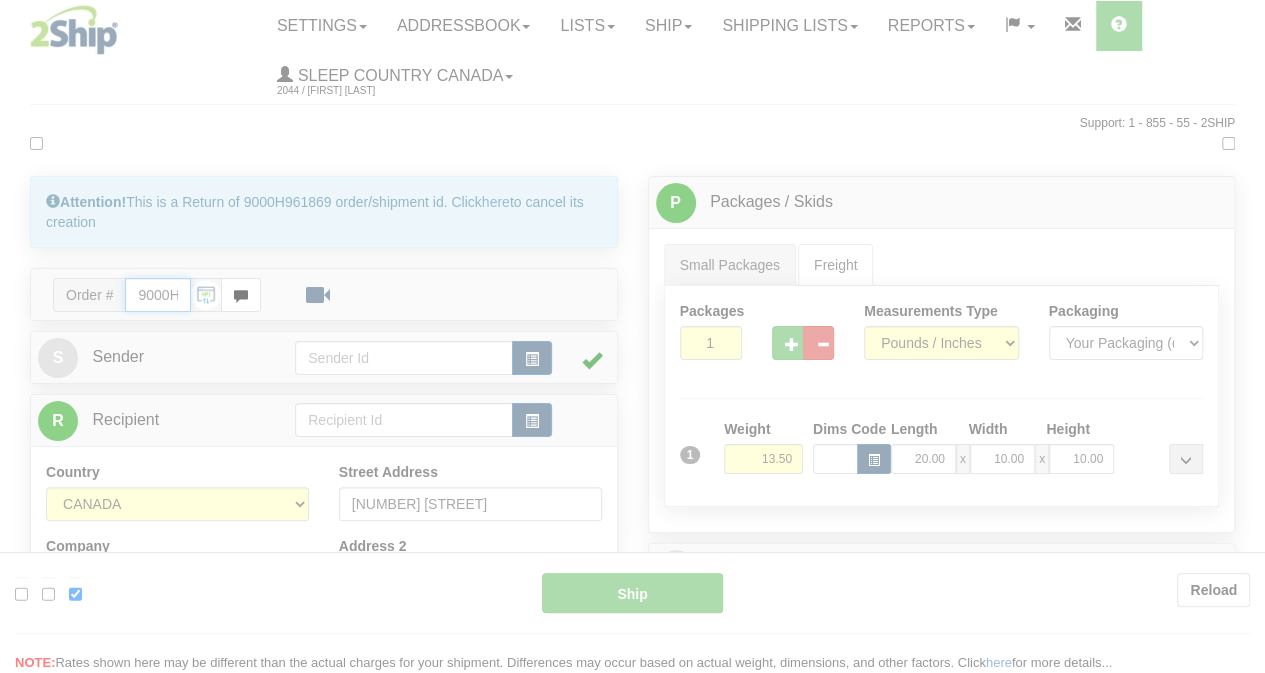 type on "1" 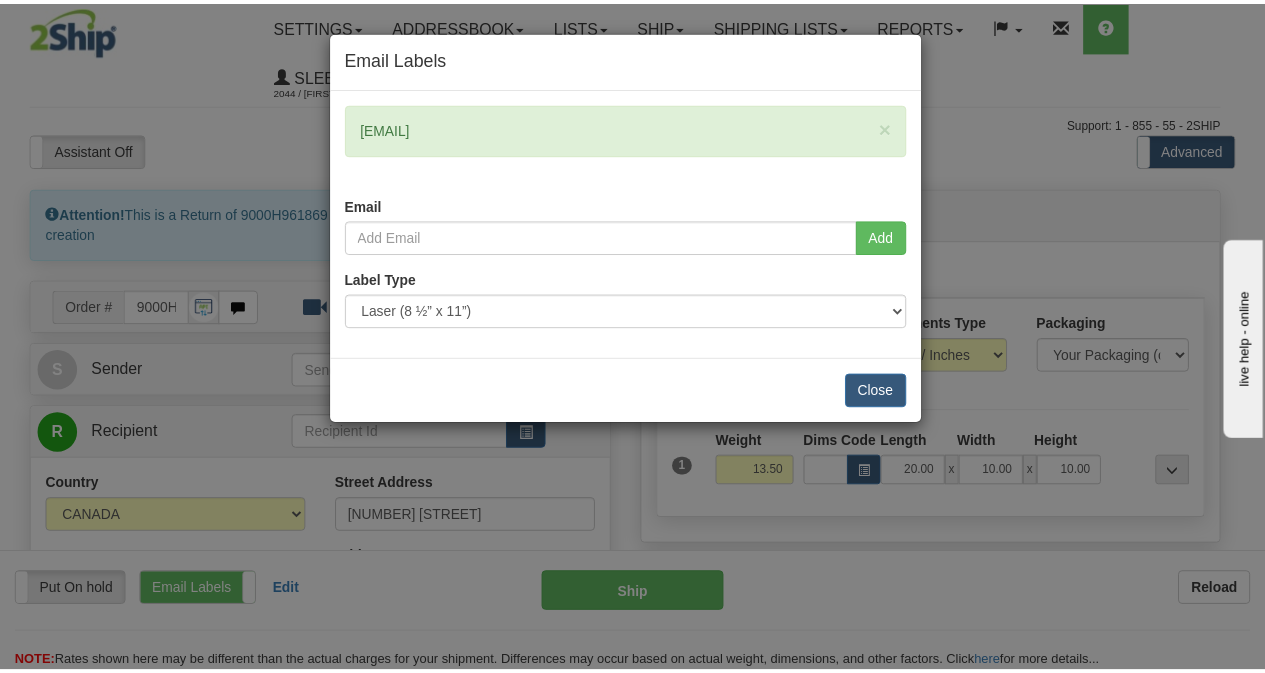 scroll, scrollTop: 0, scrollLeft: 0, axis: both 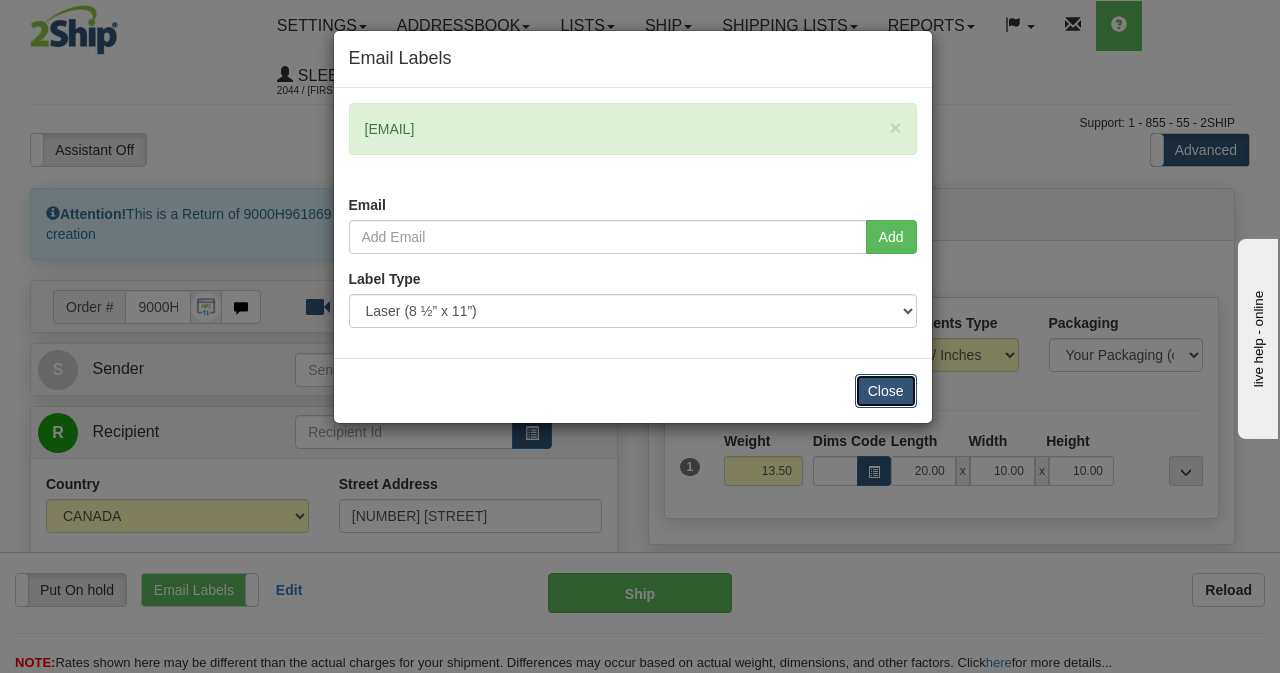 click on "Close" at bounding box center (886, 391) 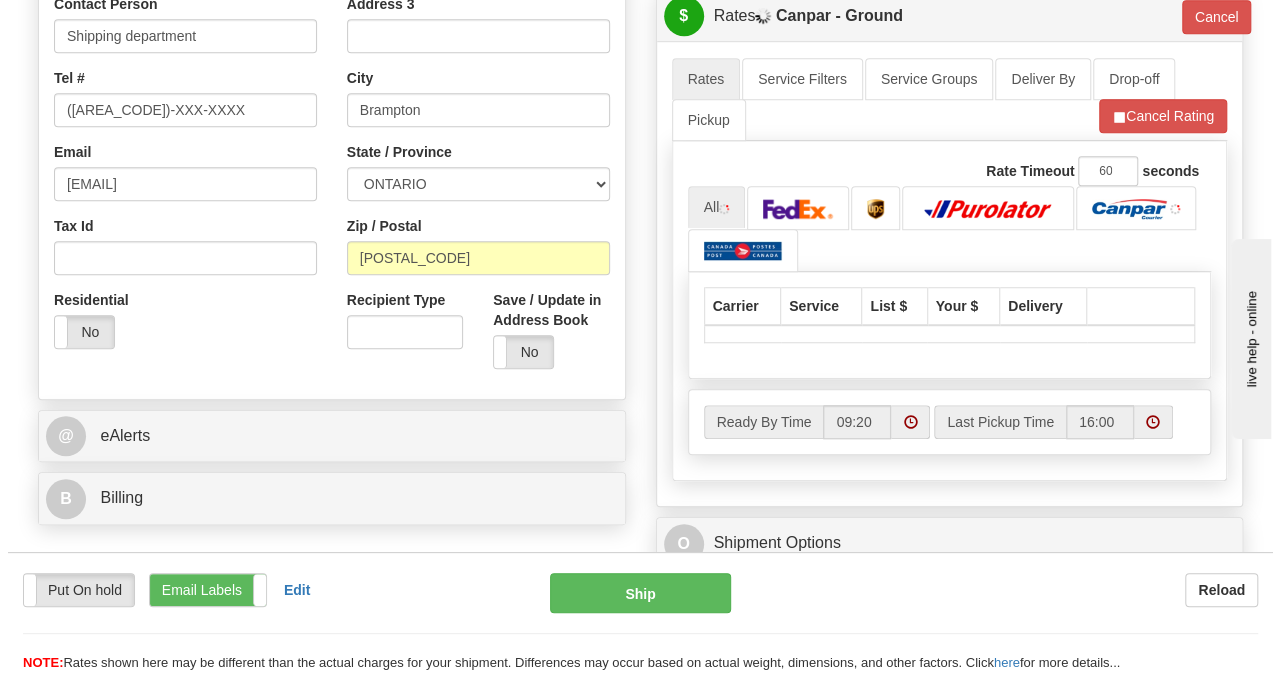scroll, scrollTop: 700, scrollLeft: 0, axis: vertical 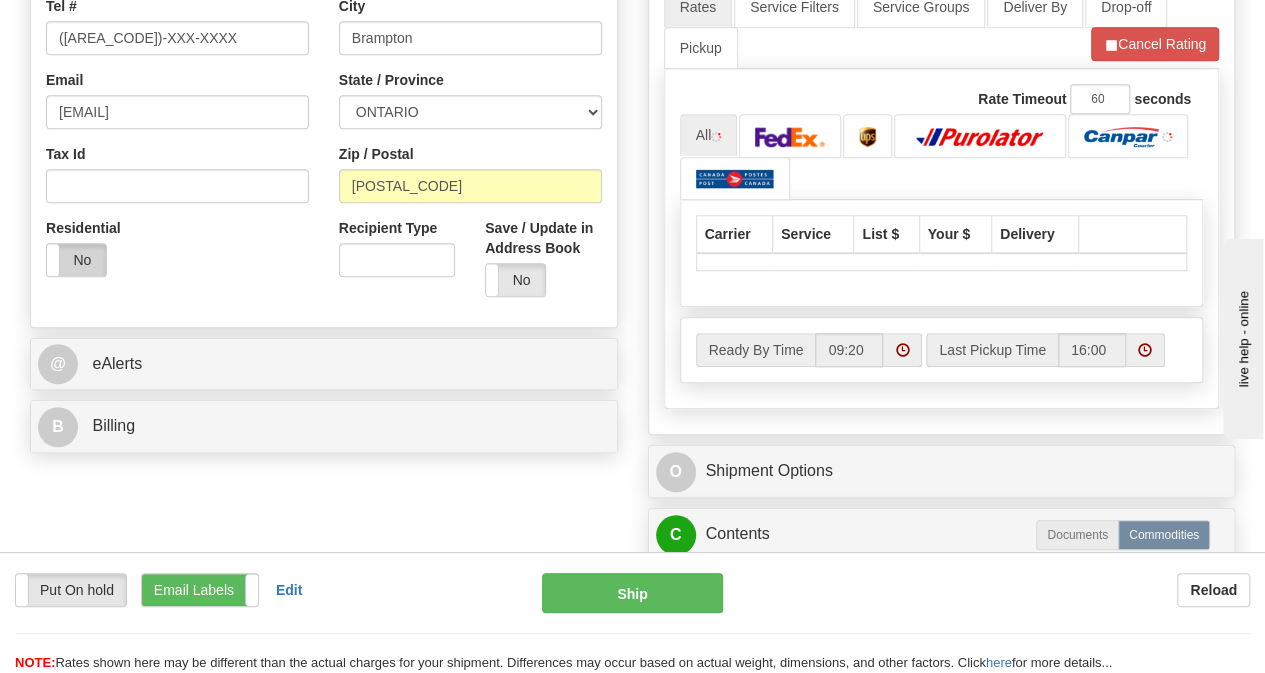 click on "No" at bounding box center [76, 260] 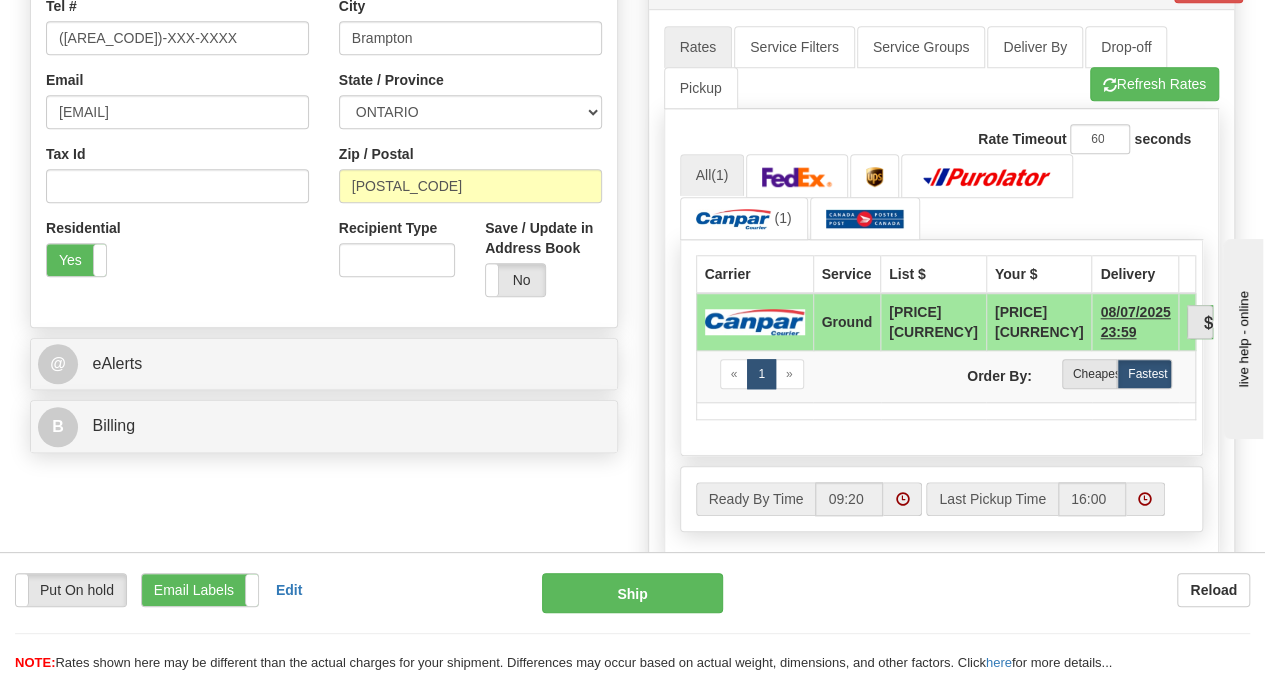 type on "1" 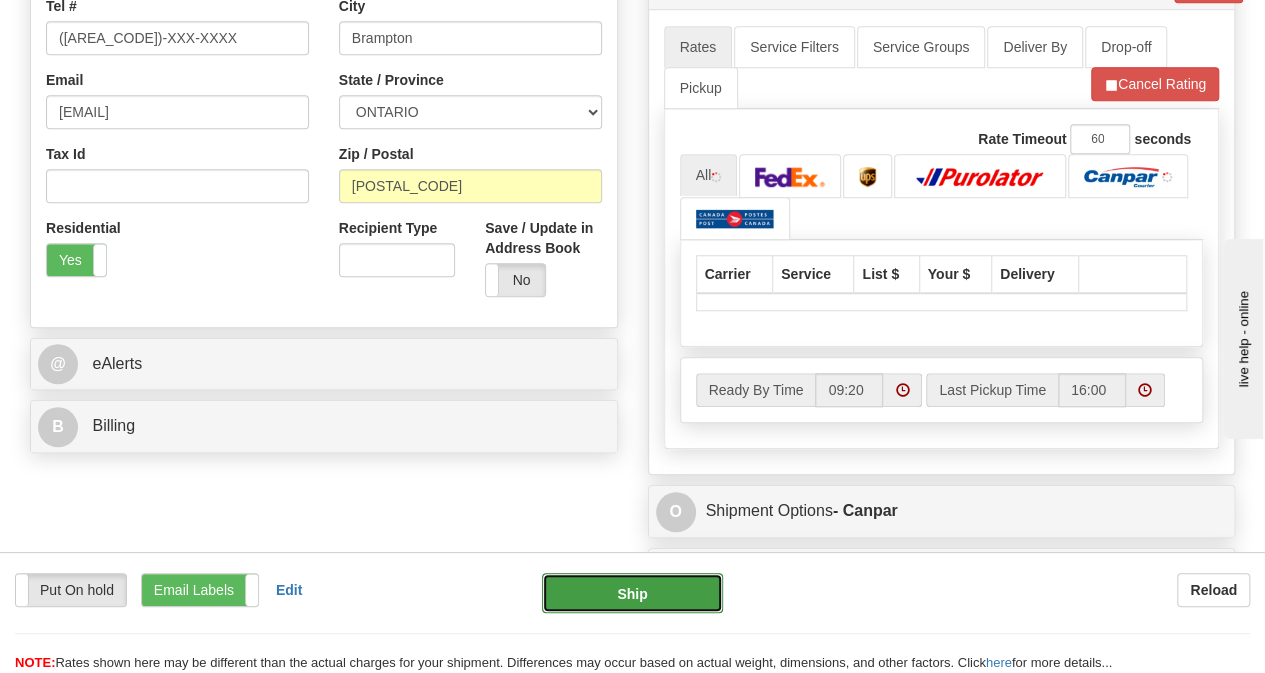 click on "Ship" at bounding box center (632, 593) 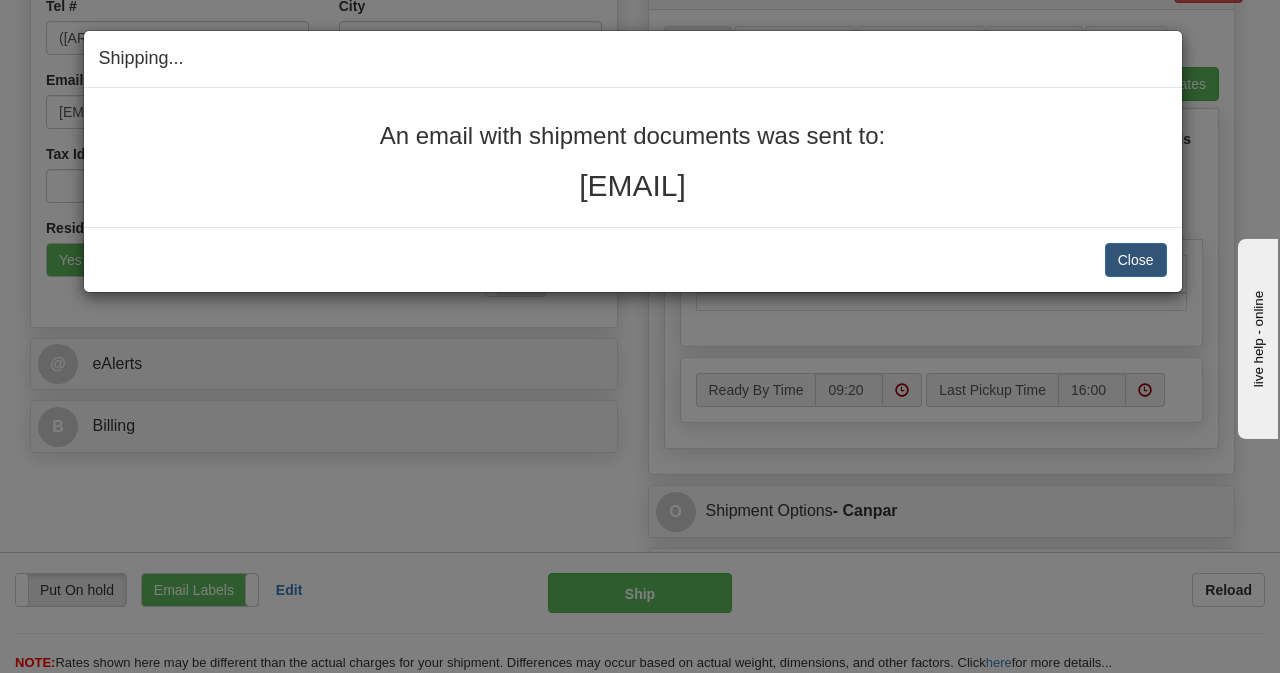 drag, startPoint x: 758, startPoint y: 186, endPoint x: 312, endPoint y: 111, distance: 452.2621 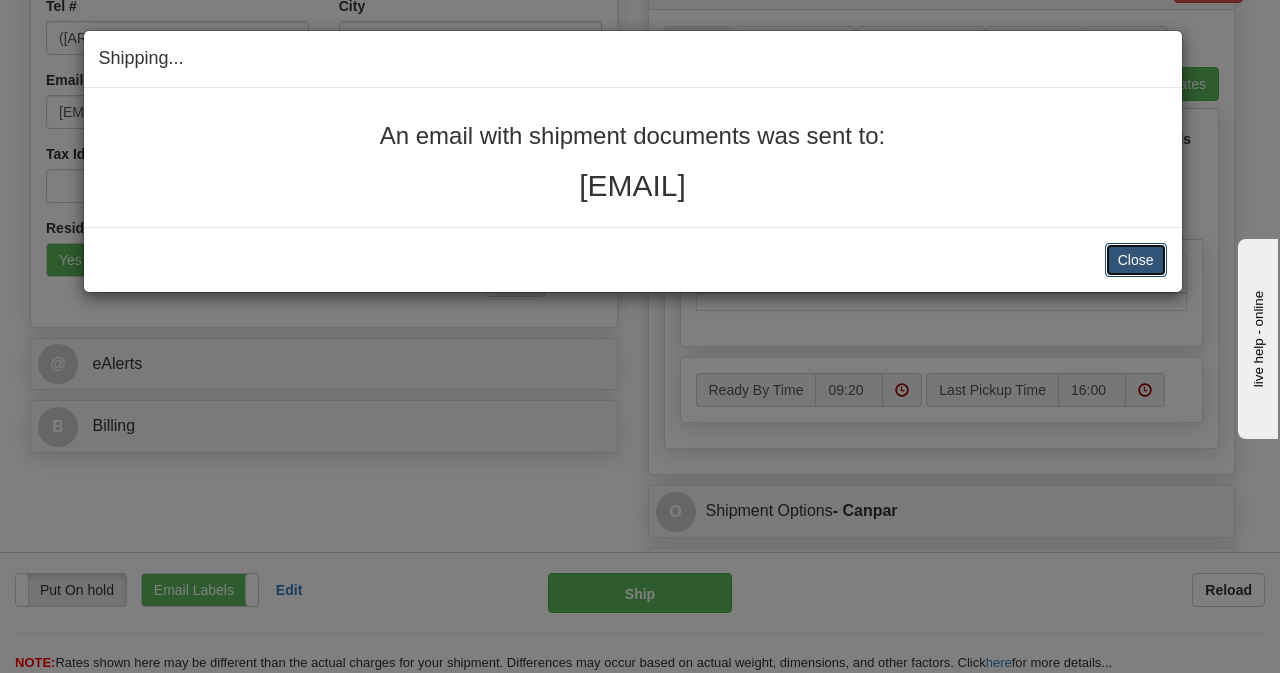 click on "Close" at bounding box center (1136, 260) 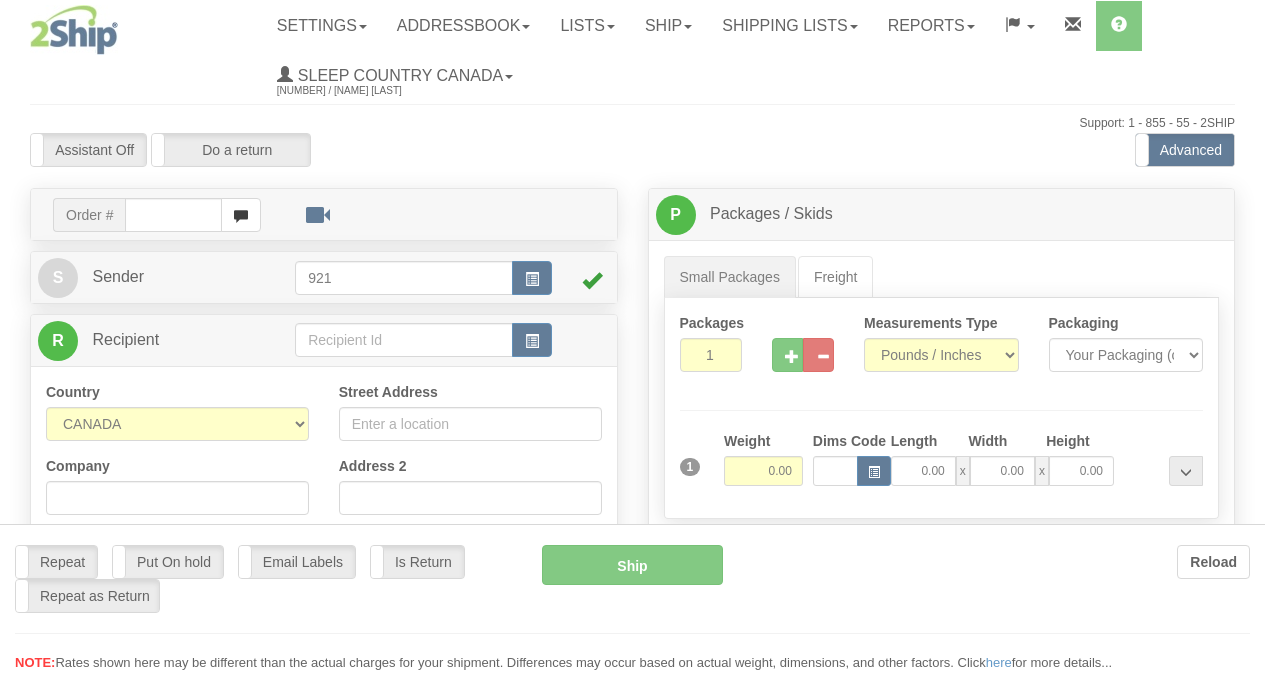 scroll, scrollTop: 0, scrollLeft: 0, axis: both 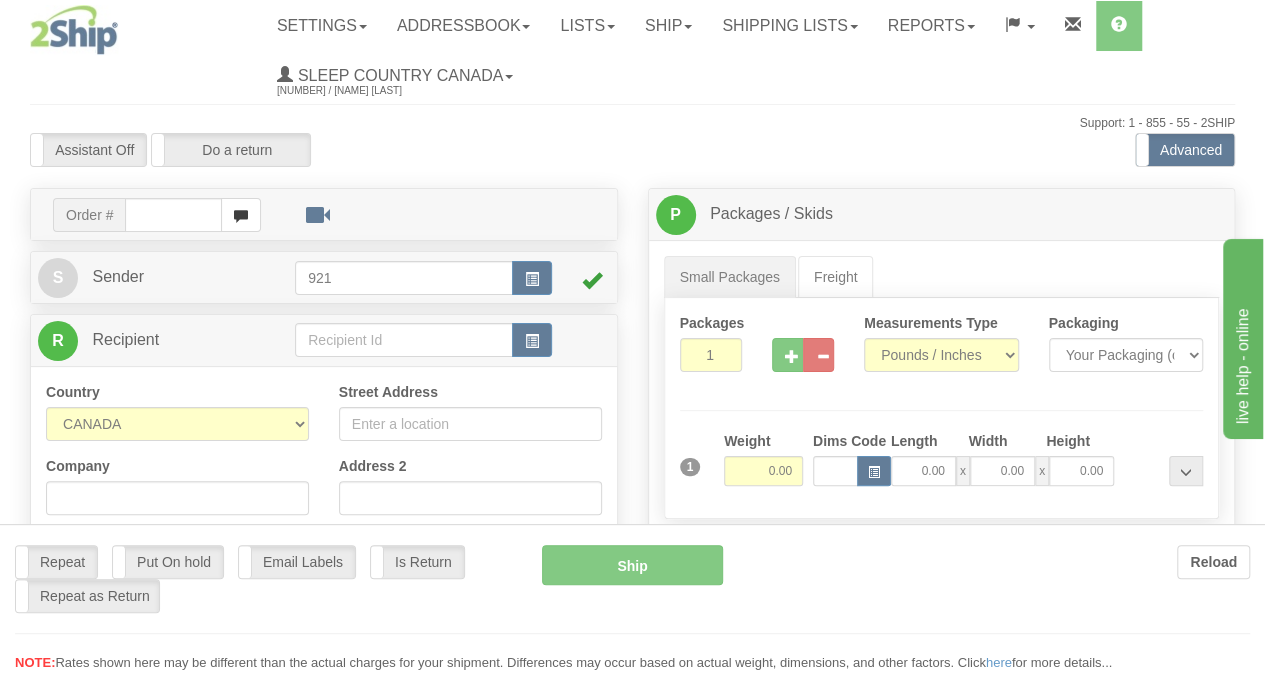 click at bounding box center (632, 336) 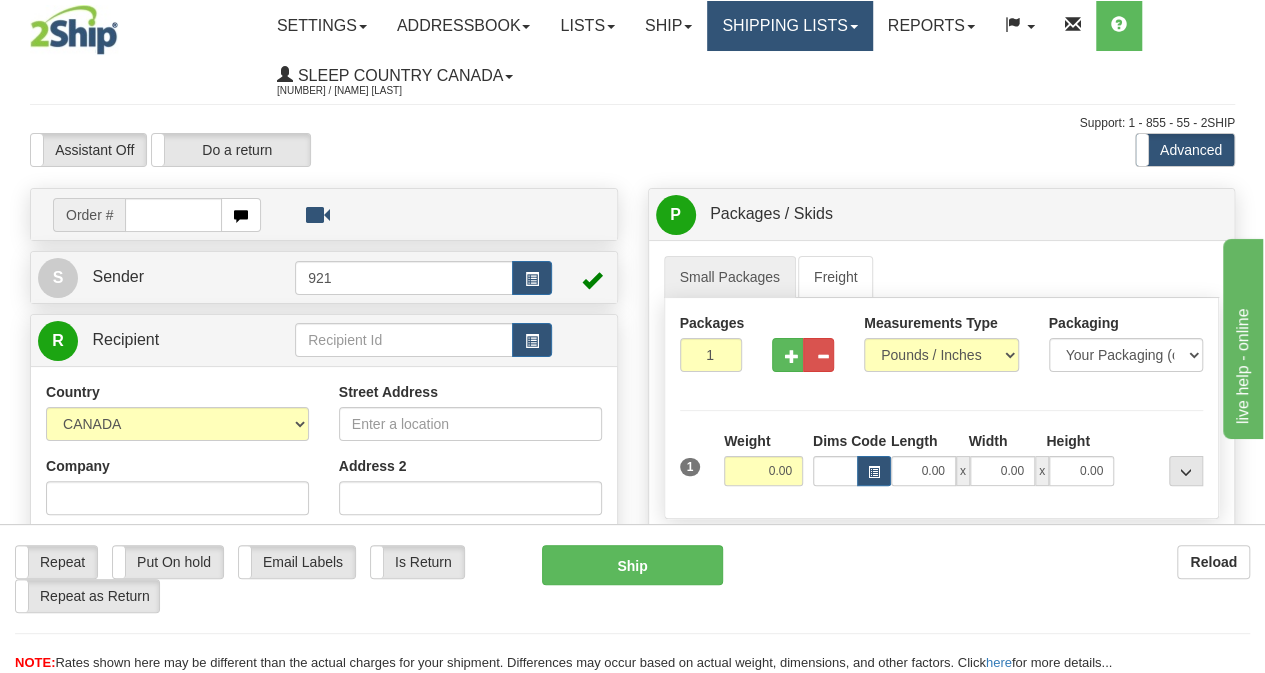 click on "Shipping lists" at bounding box center [789, 26] 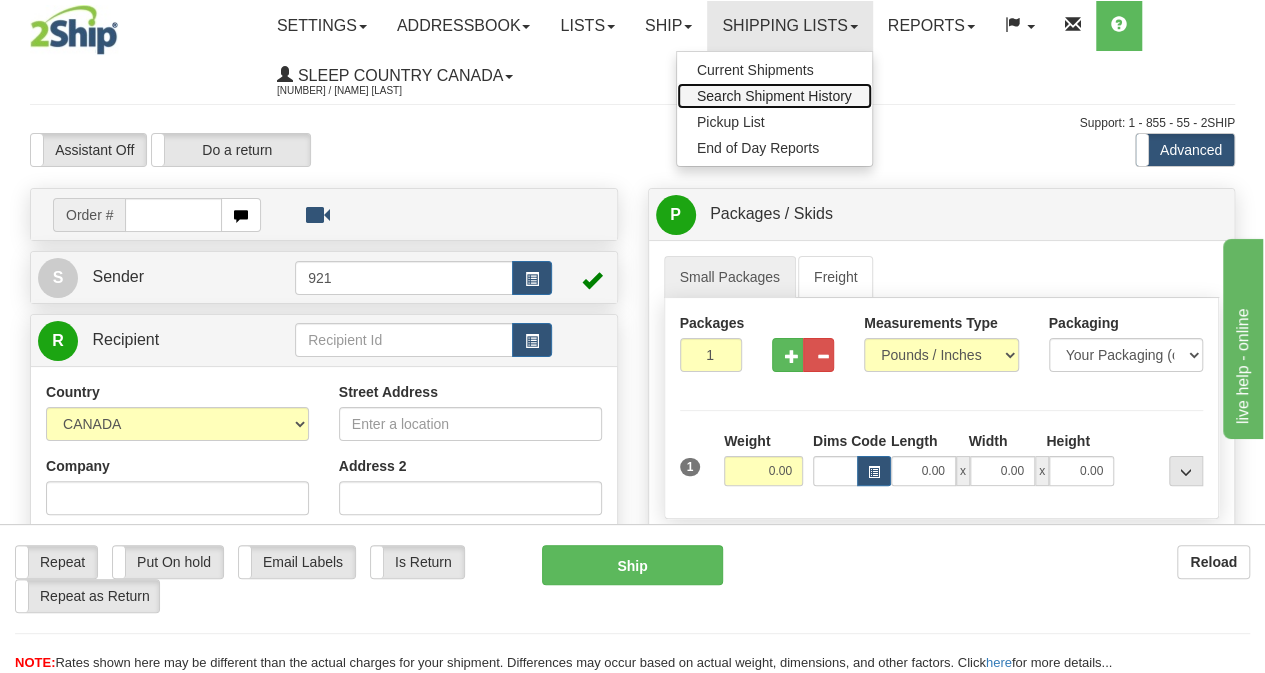 click on "Search Shipment History" at bounding box center (774, 96) 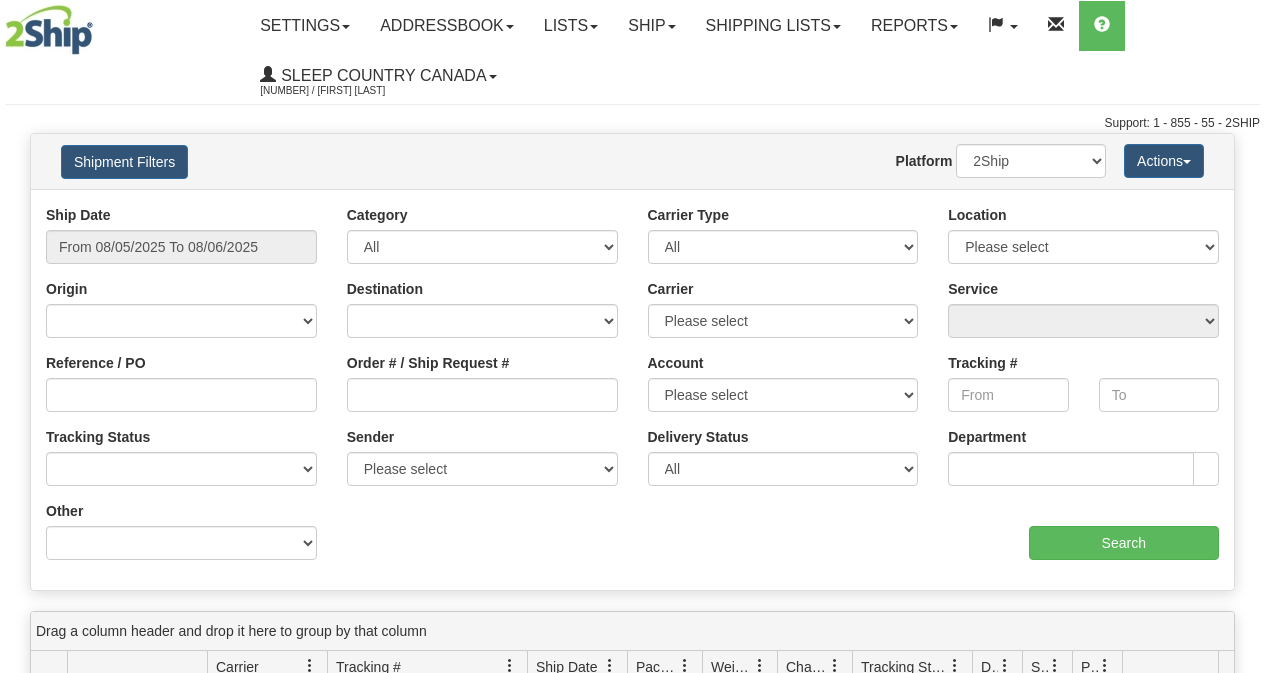 scroll, scrollTop: 0, scrollLeft: 0, axis: both 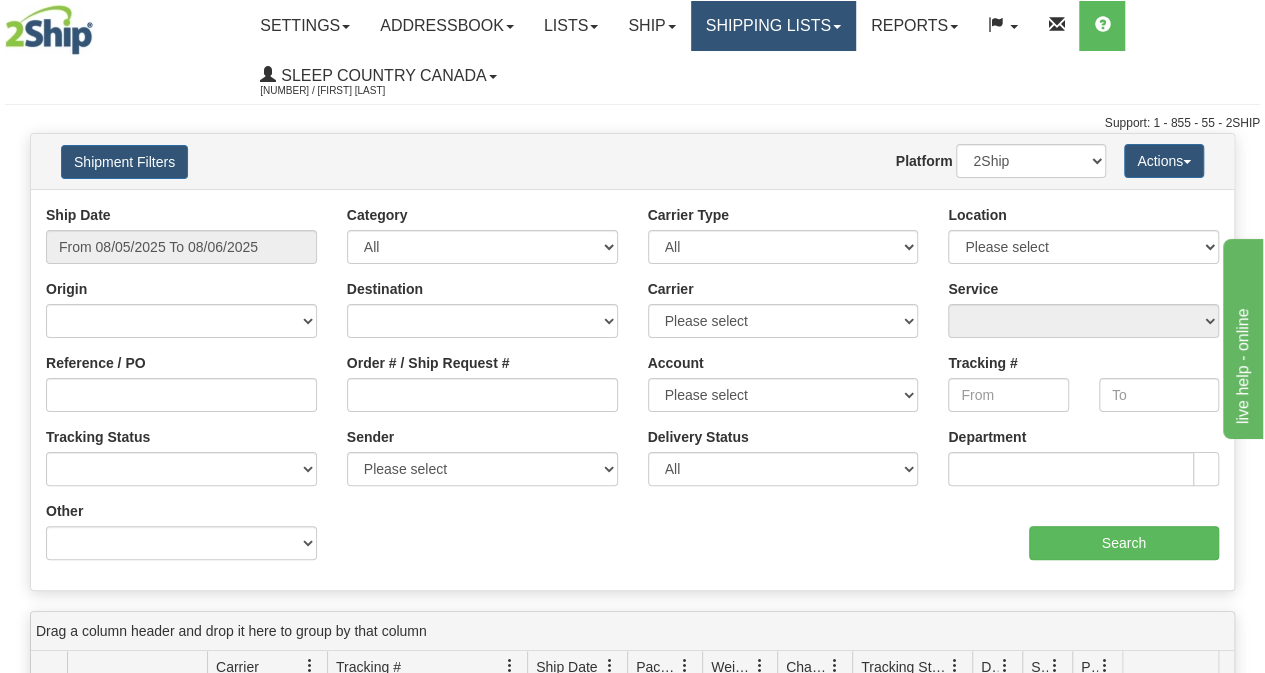 click on "Shipping lists" at bounding box center (773, 26) 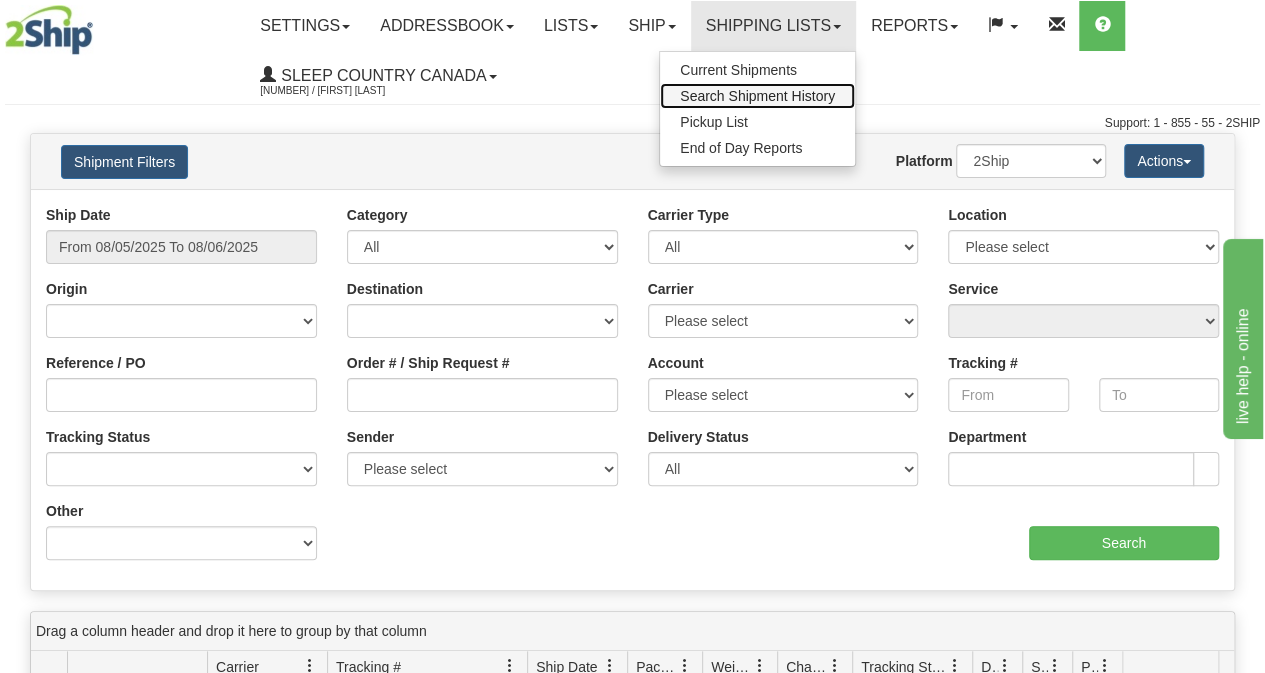 click on "Search Shipment History" at bounding box center (757, 96) 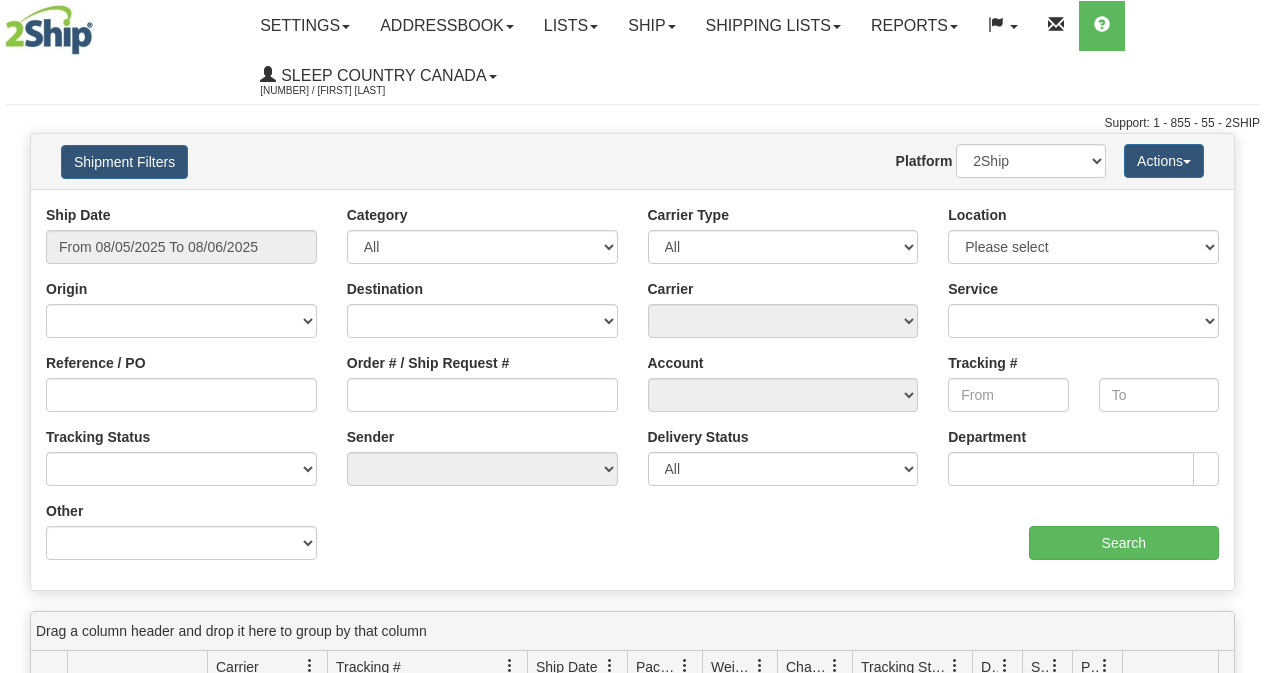scroll, scrollTop: 0, scrollLeft: 0, axis: both 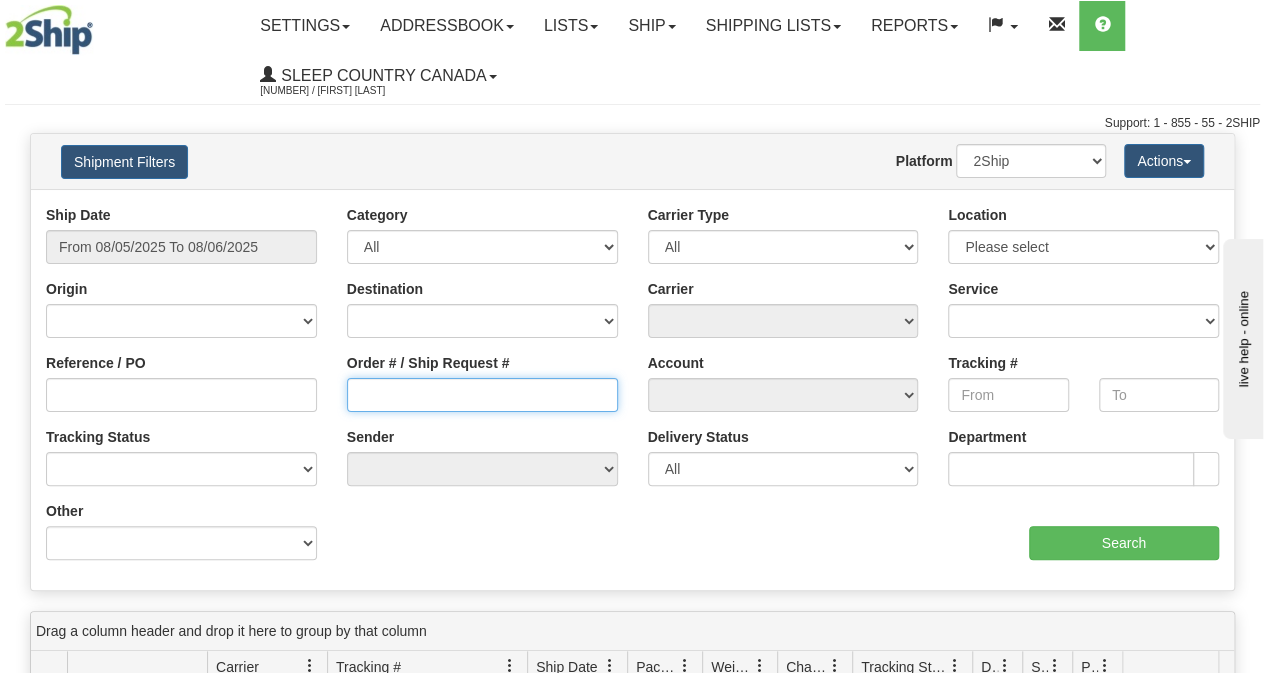 click on "Order # / Ship Request #" at bounding box center [482, 395] 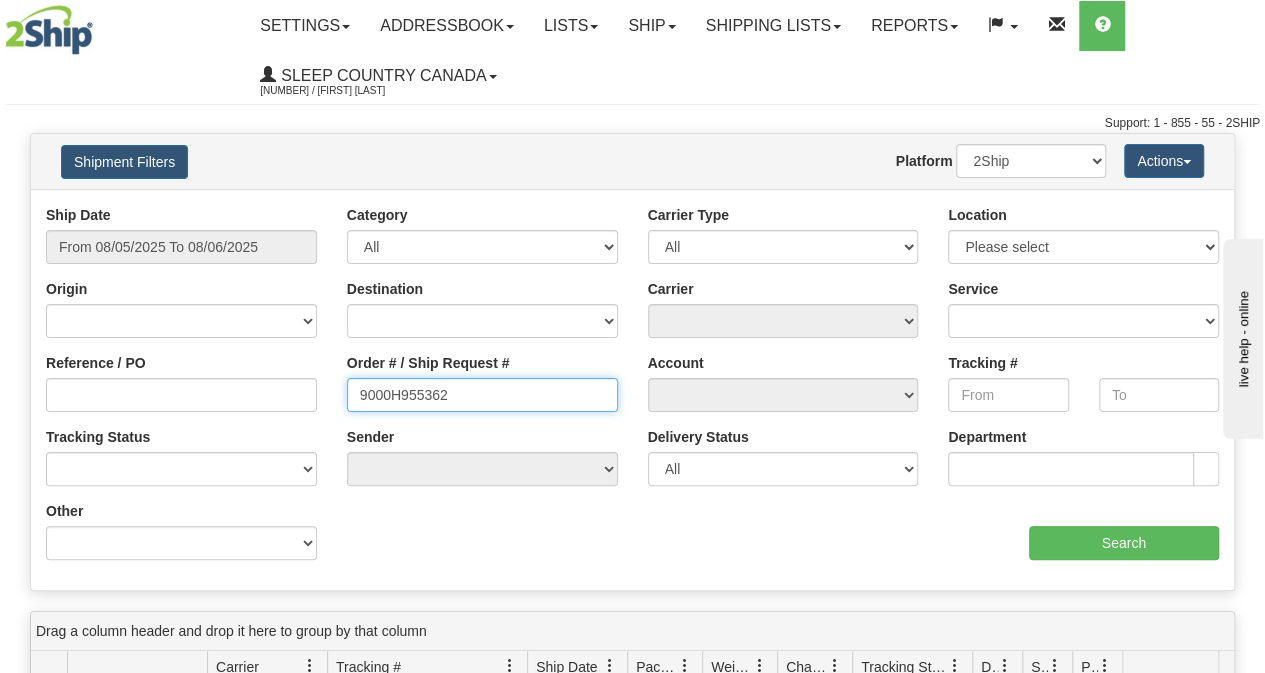 type on "9000H955362" 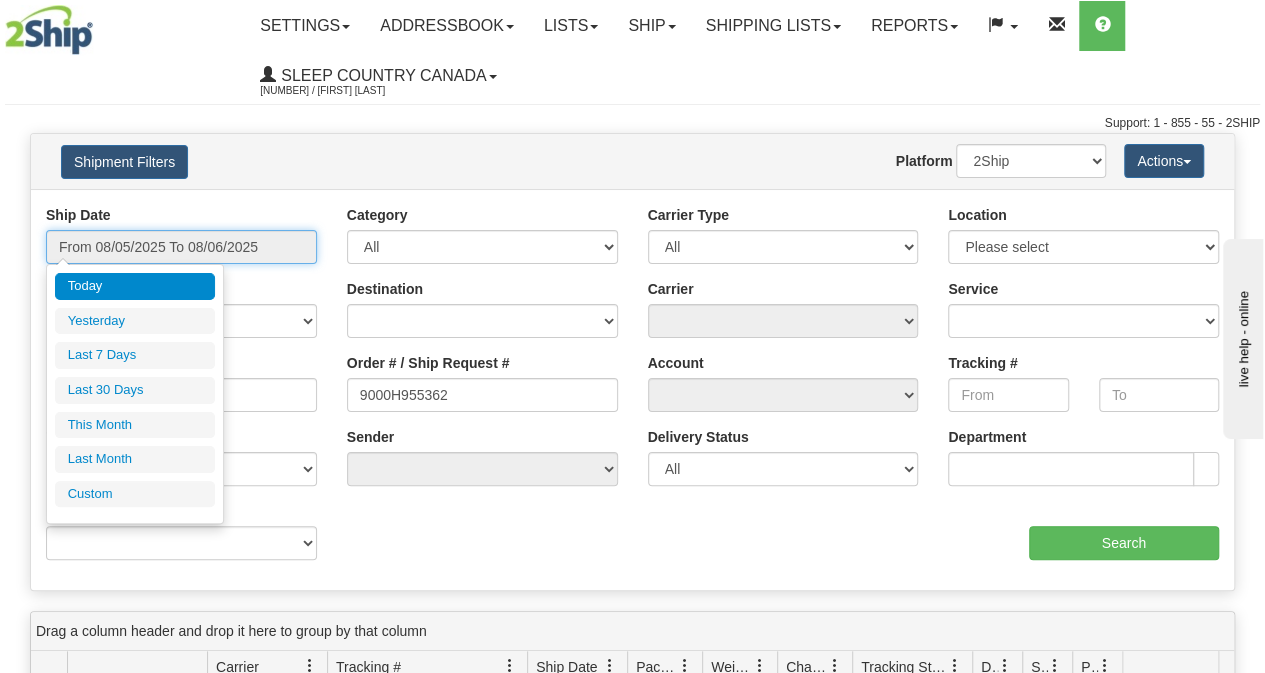 click on "From 08/05/2025 To 08/06/2025" at bounding box center [181, 247] 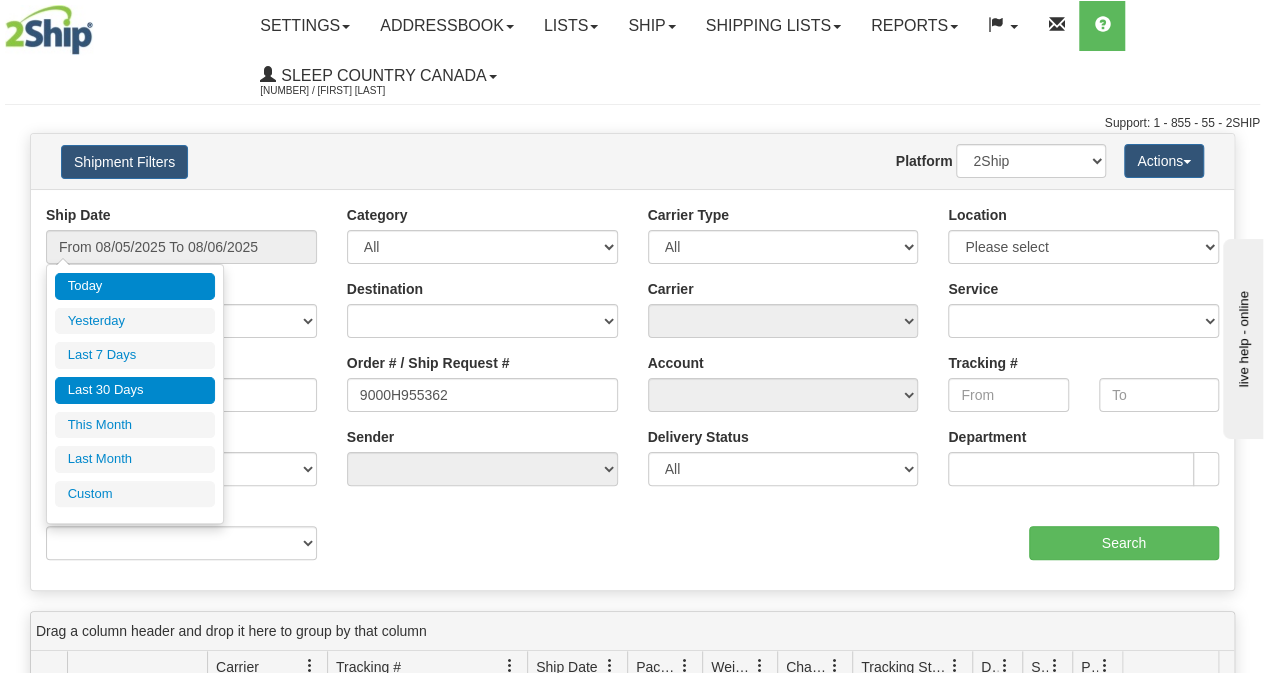 click on "Last 30 Days" at bounding box center (135, 390) 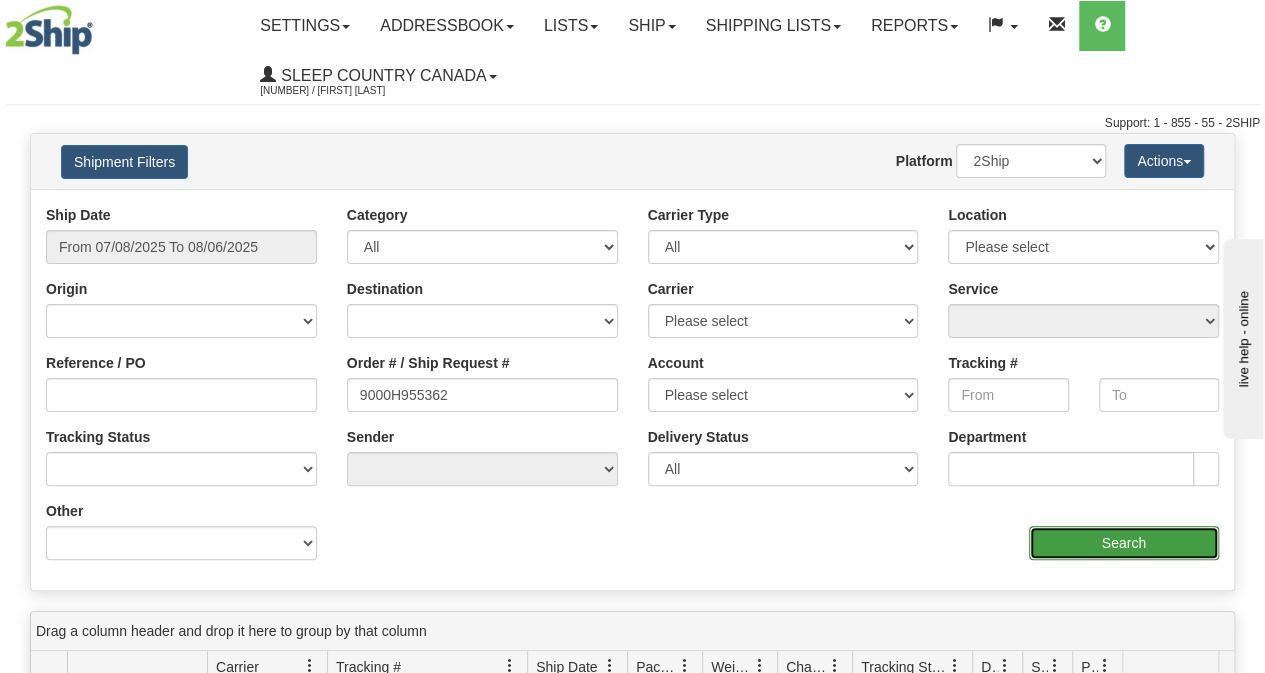 click on "Search" at bounding box center [1124, 543] 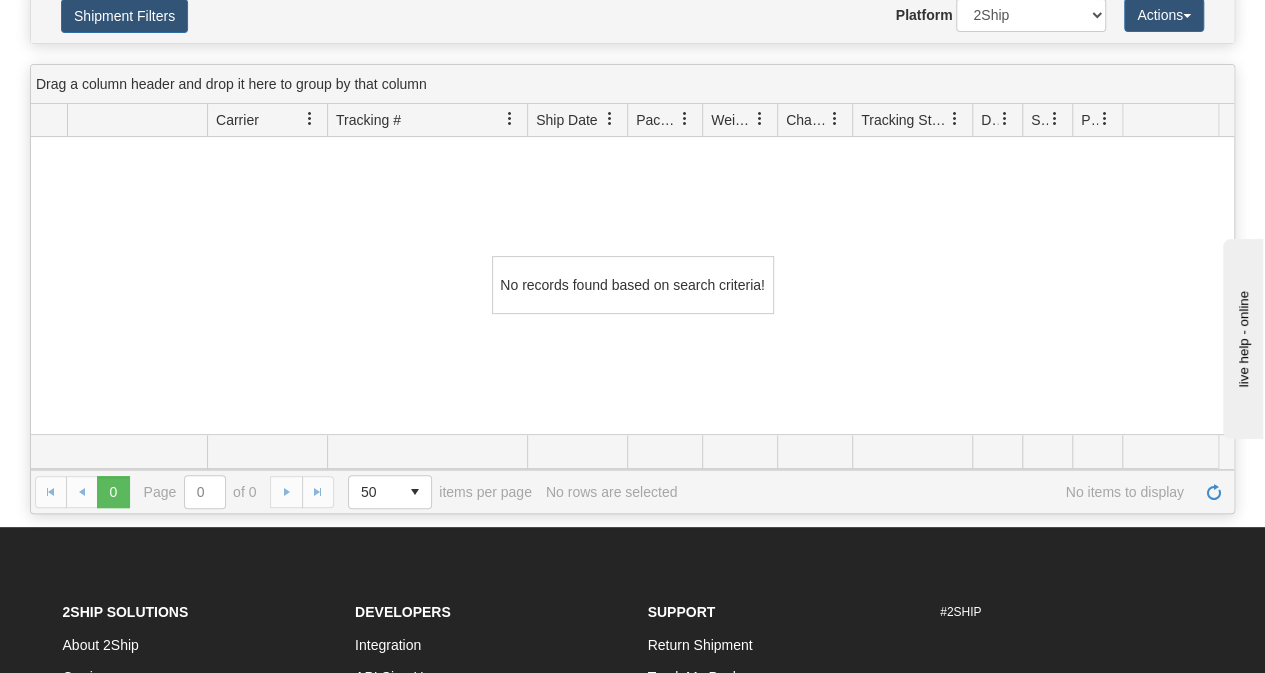 scroll, scrollTop: 0, scrollLeft: 0, axis: both 